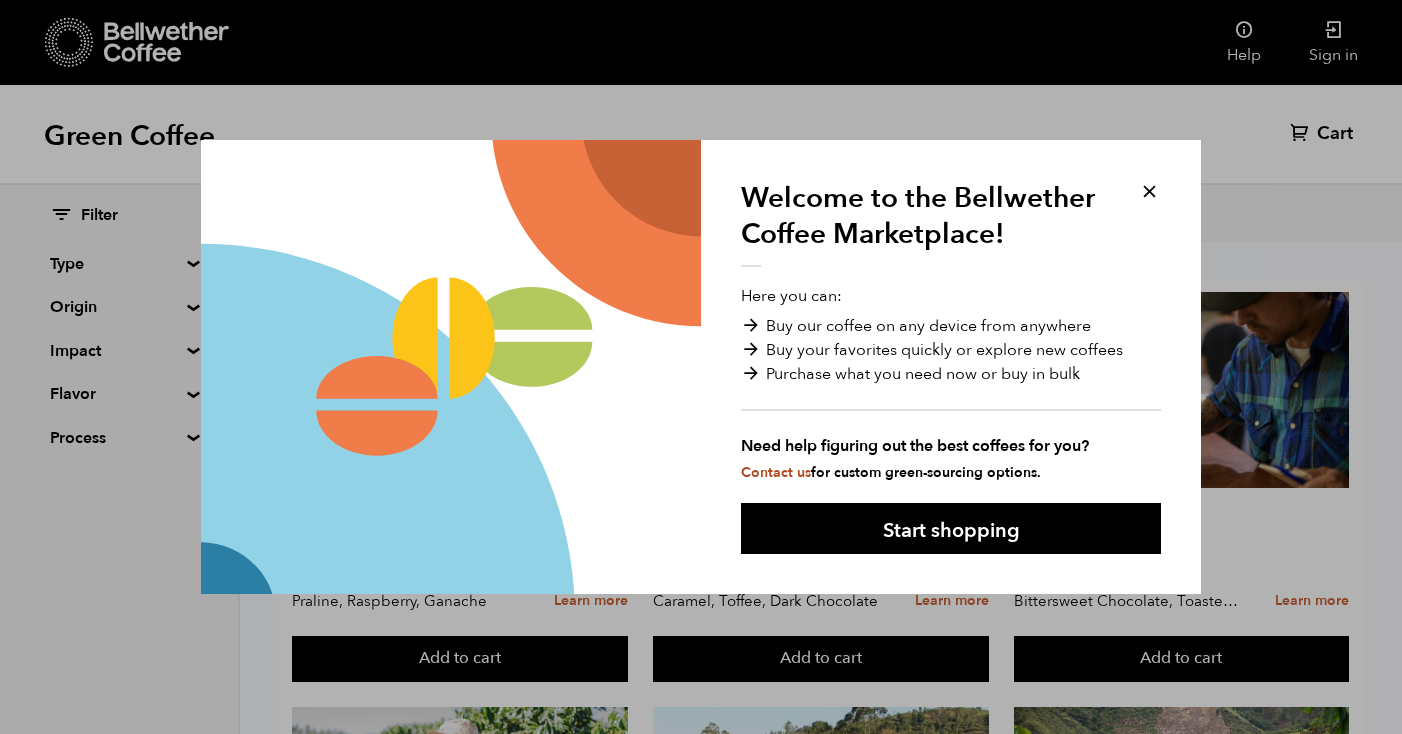 scroll, scrollTop: 0, scrollLeft: 0, axis: both 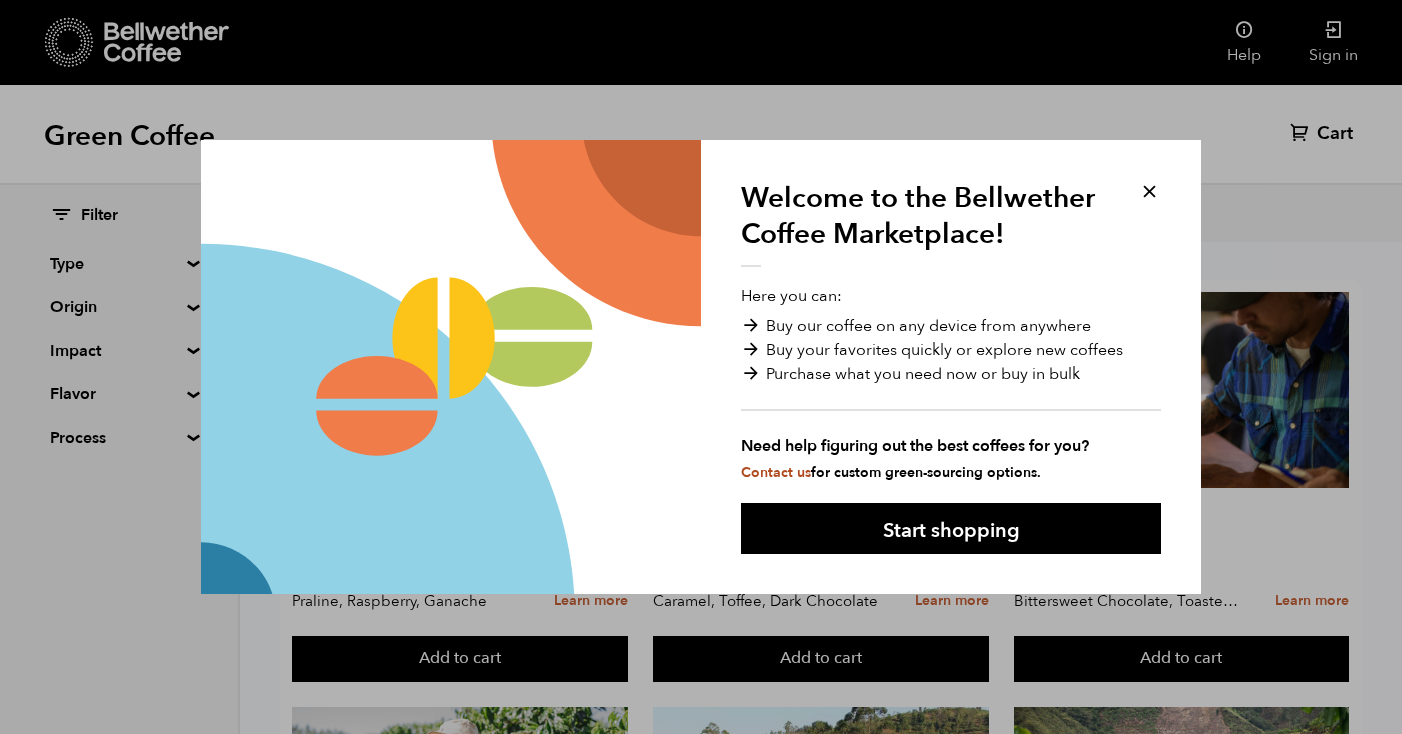 click at bounding box center (1149, 191) 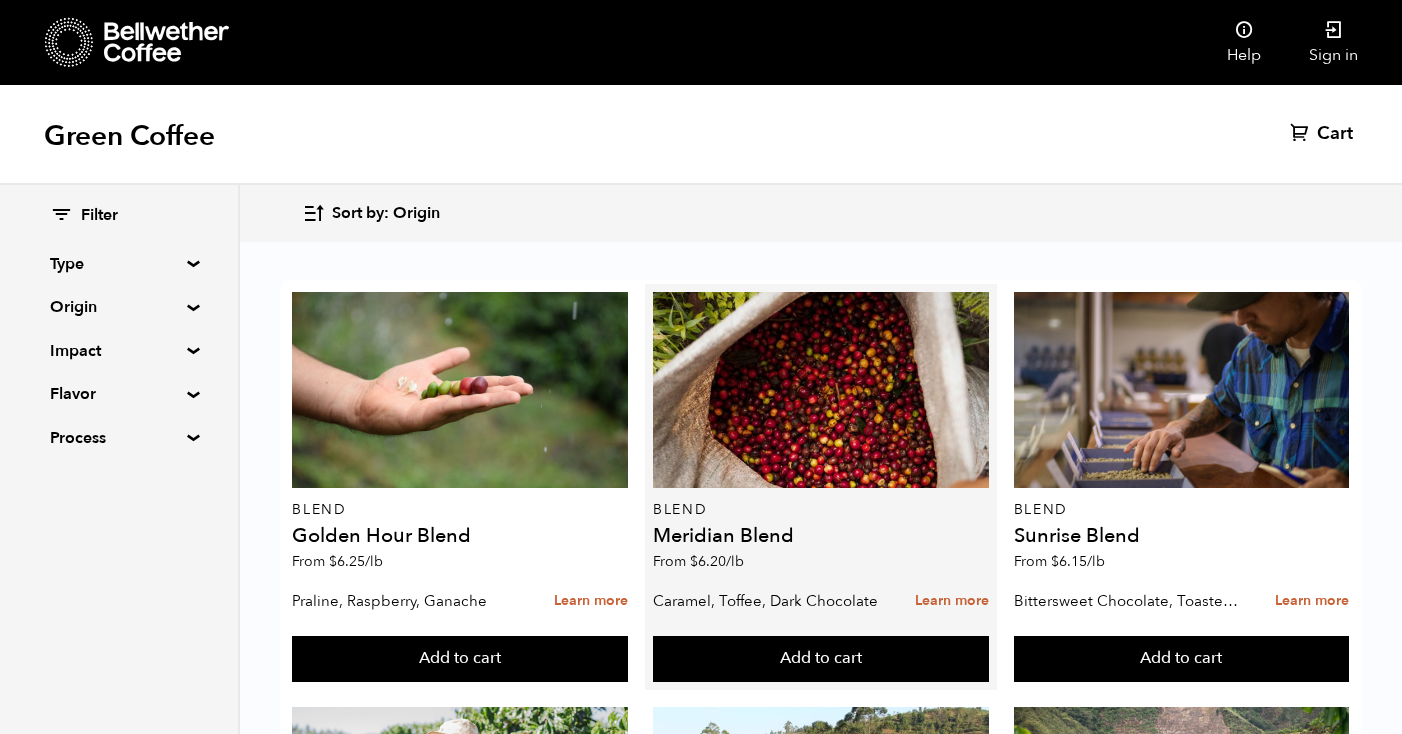 scroll, scrollTop: 86, scrollLeft: 0, axis: vertical 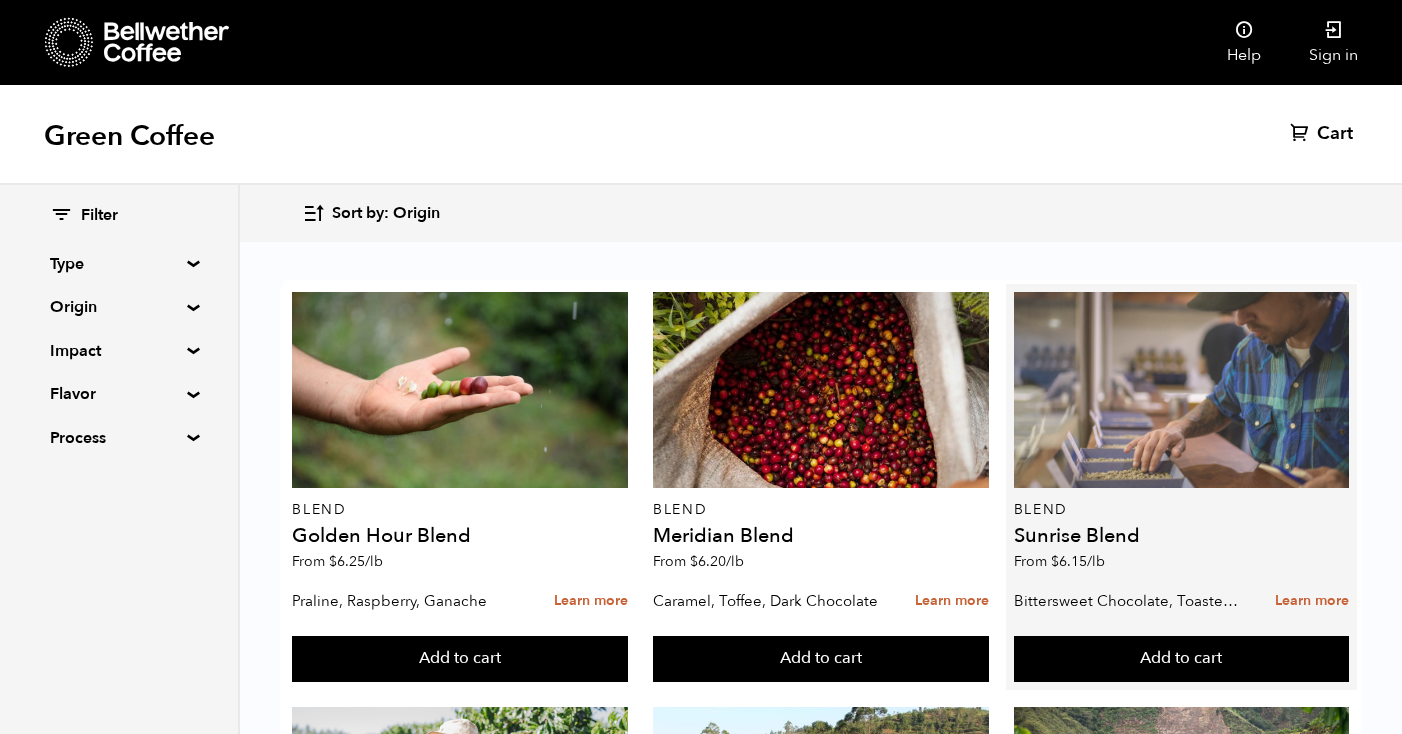 click at bounding box center [1182, 390] 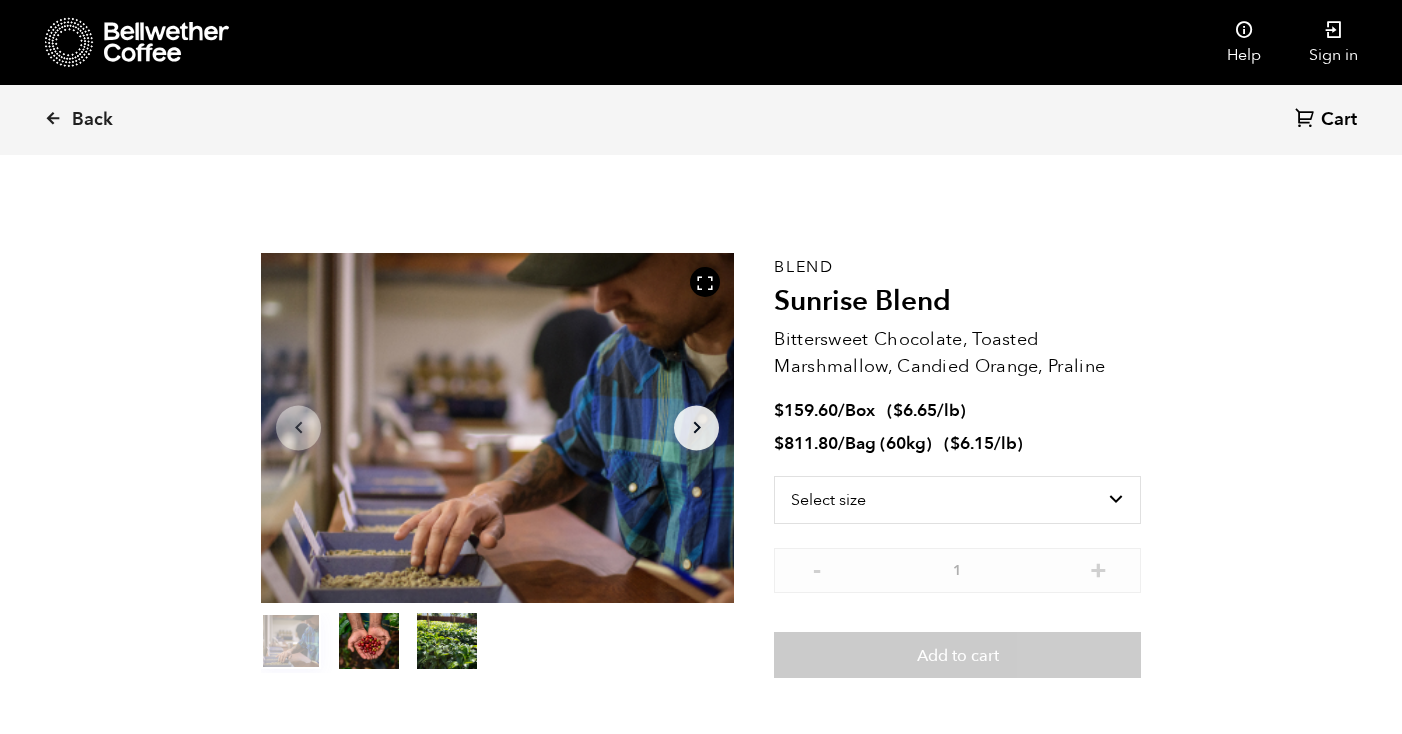 scroll, scrollTop: 0, scrollLeft: 0, axis: both 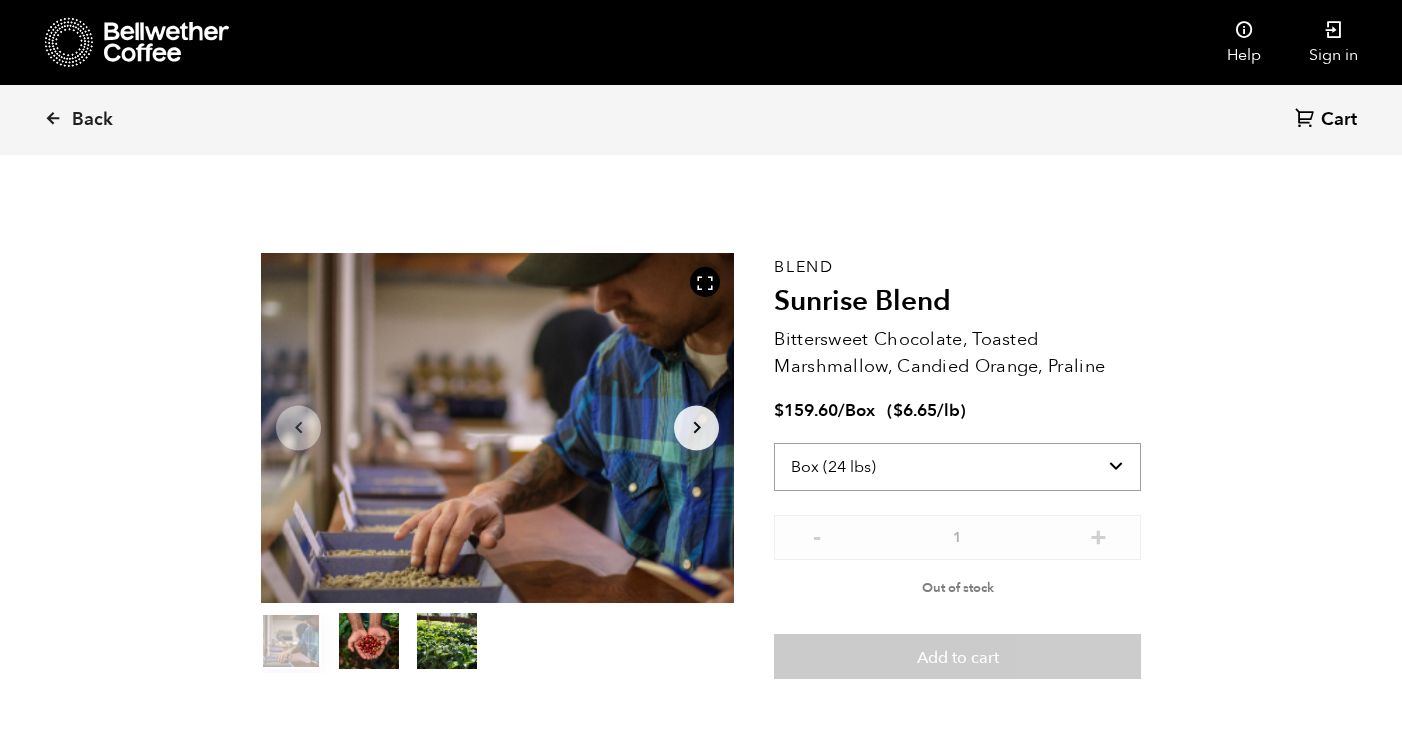 select on "bag-3" 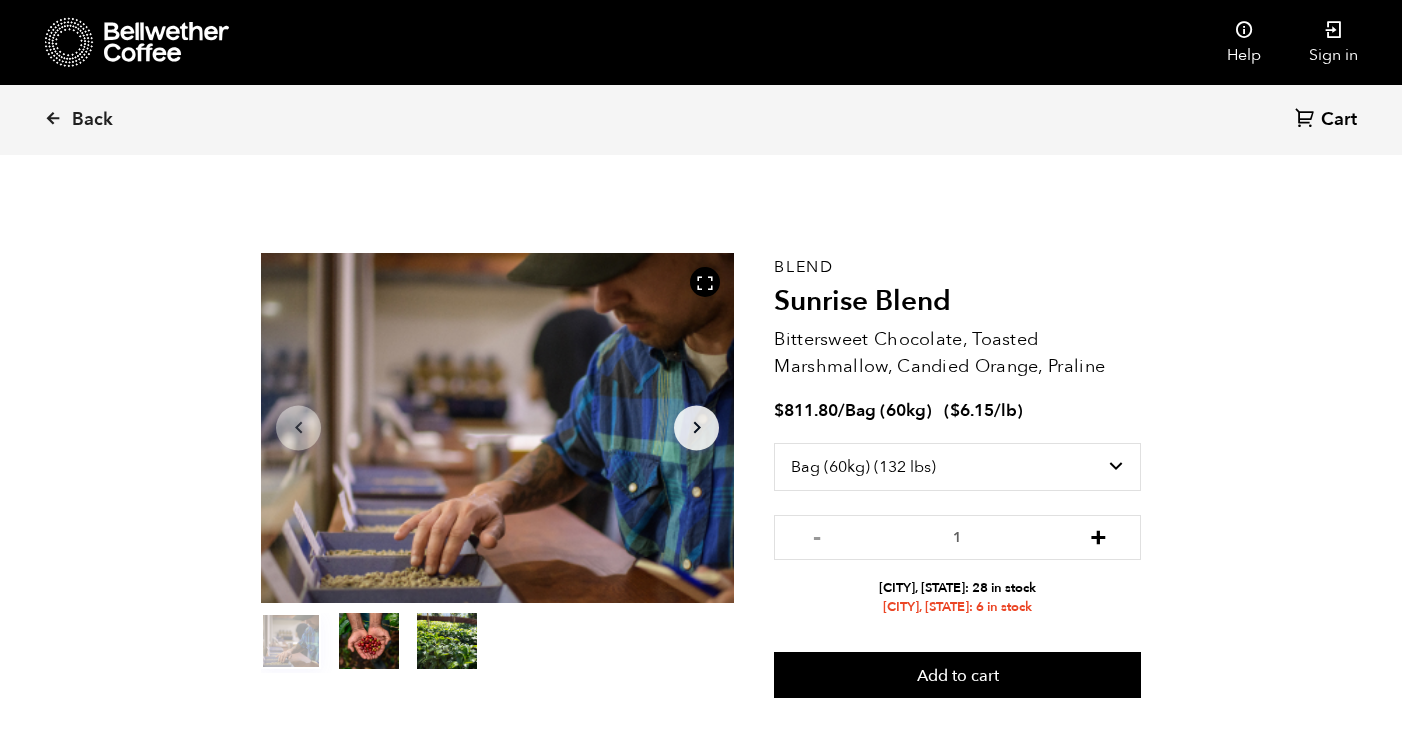 click on "+" at bounding box center [1098, 535] 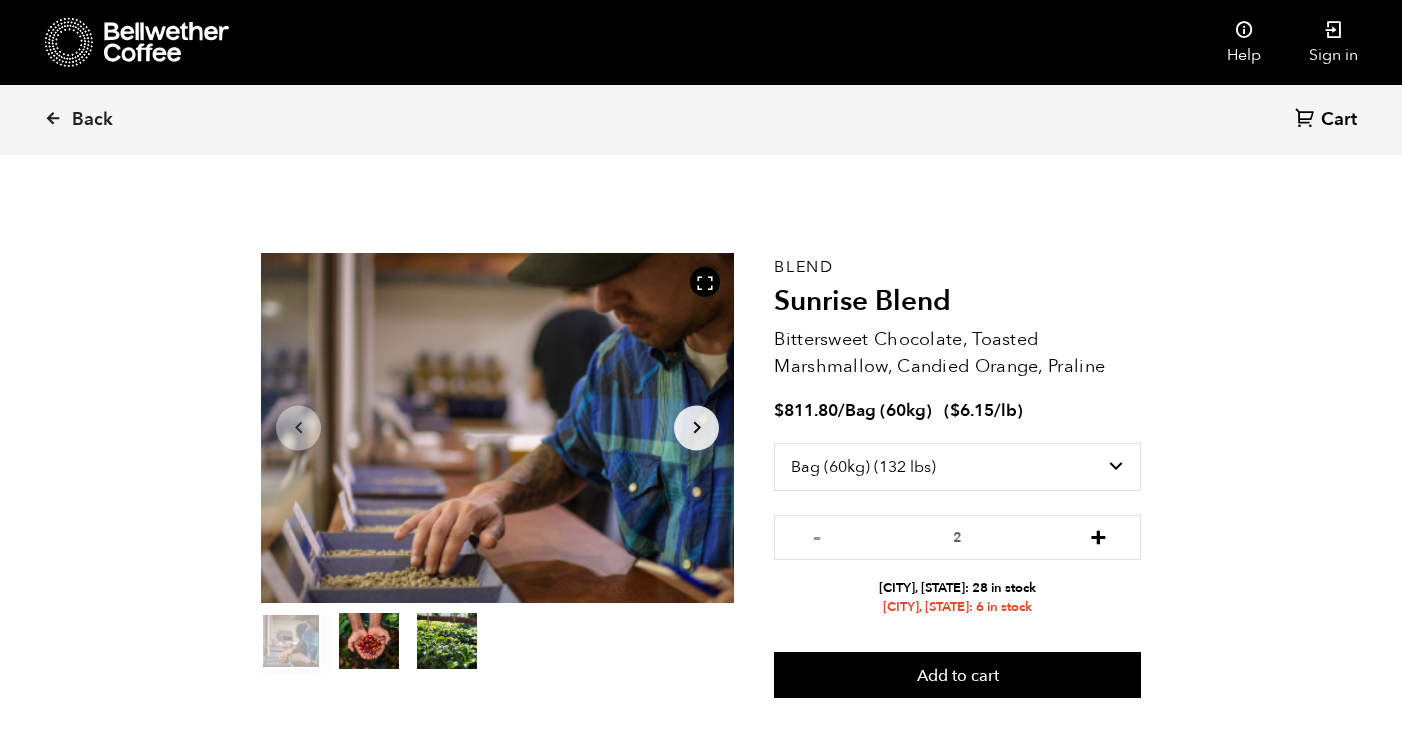 click on "+" at bounding box center [1098, 535] 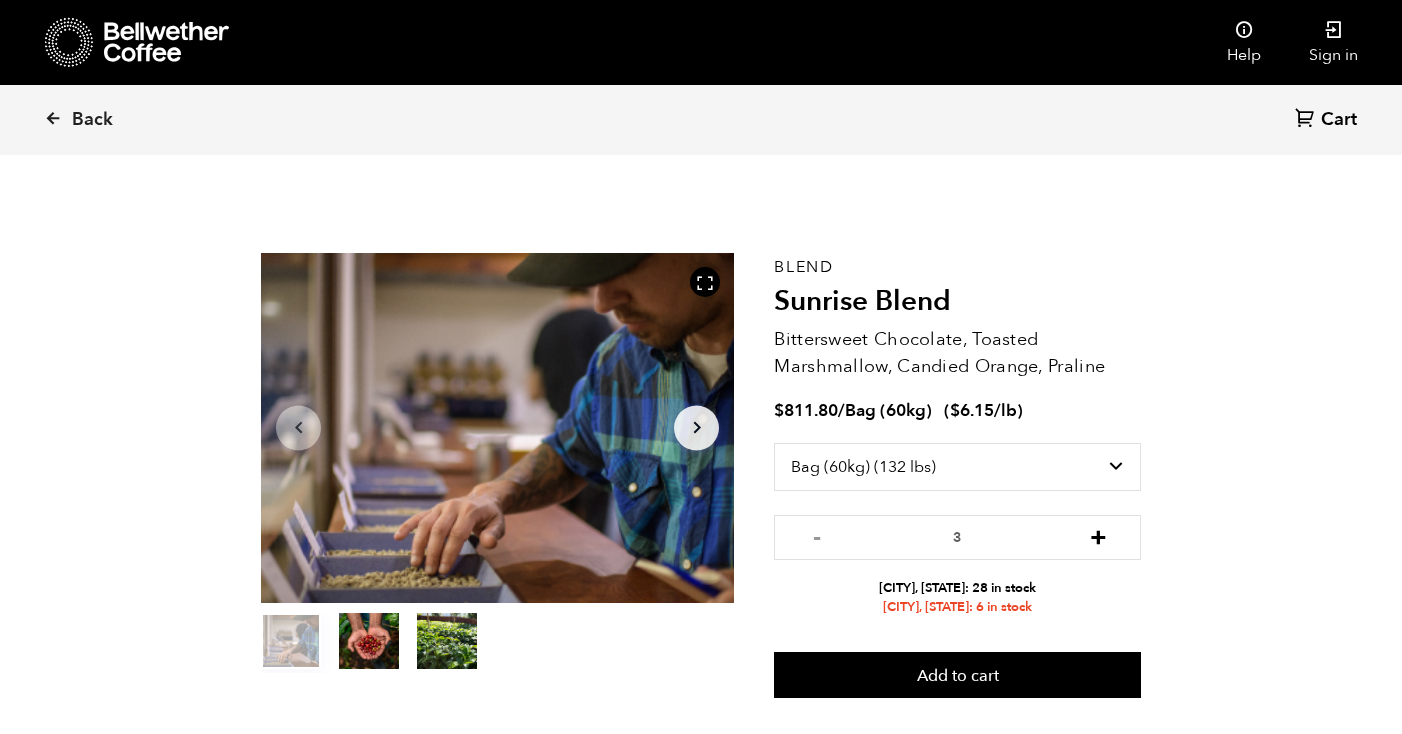click on "+" at bounding box center (1098, 535) 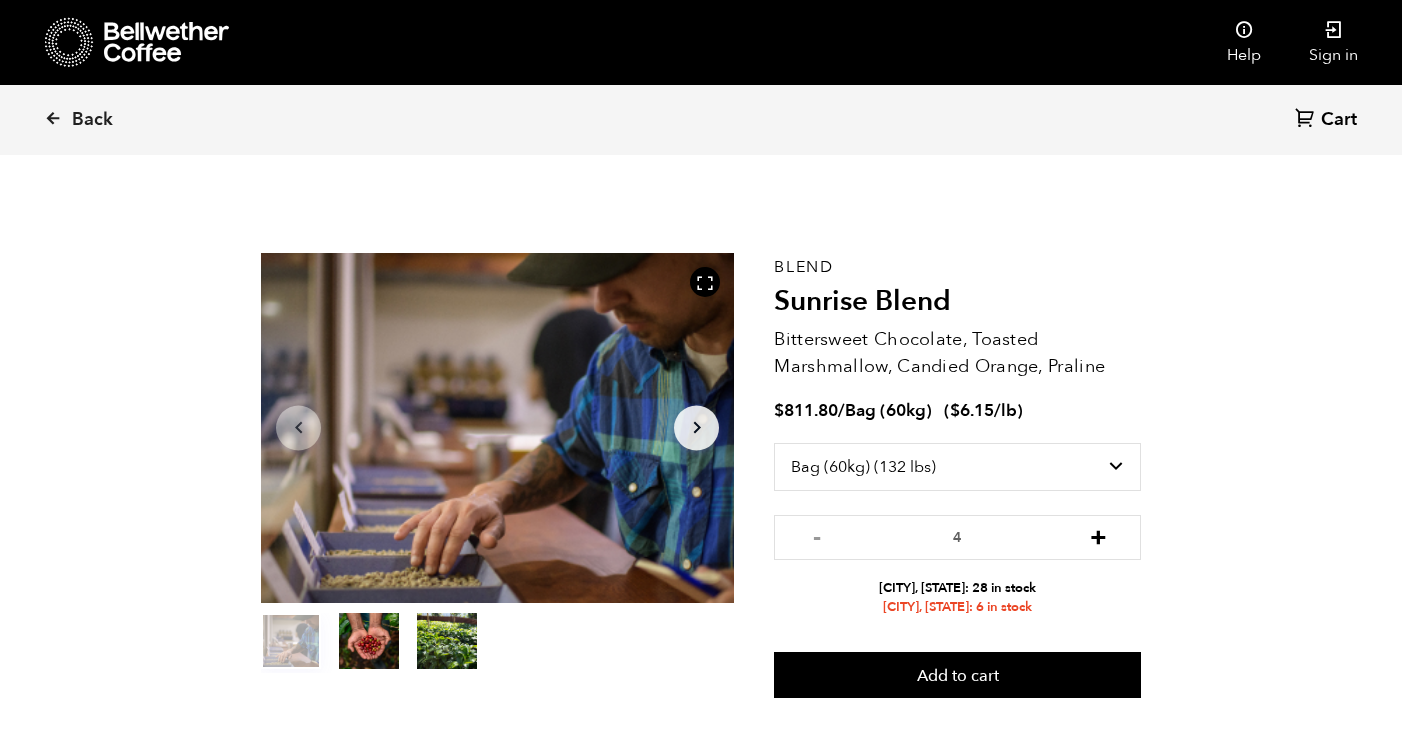 click on "+" at bounding box center [1098, 535] 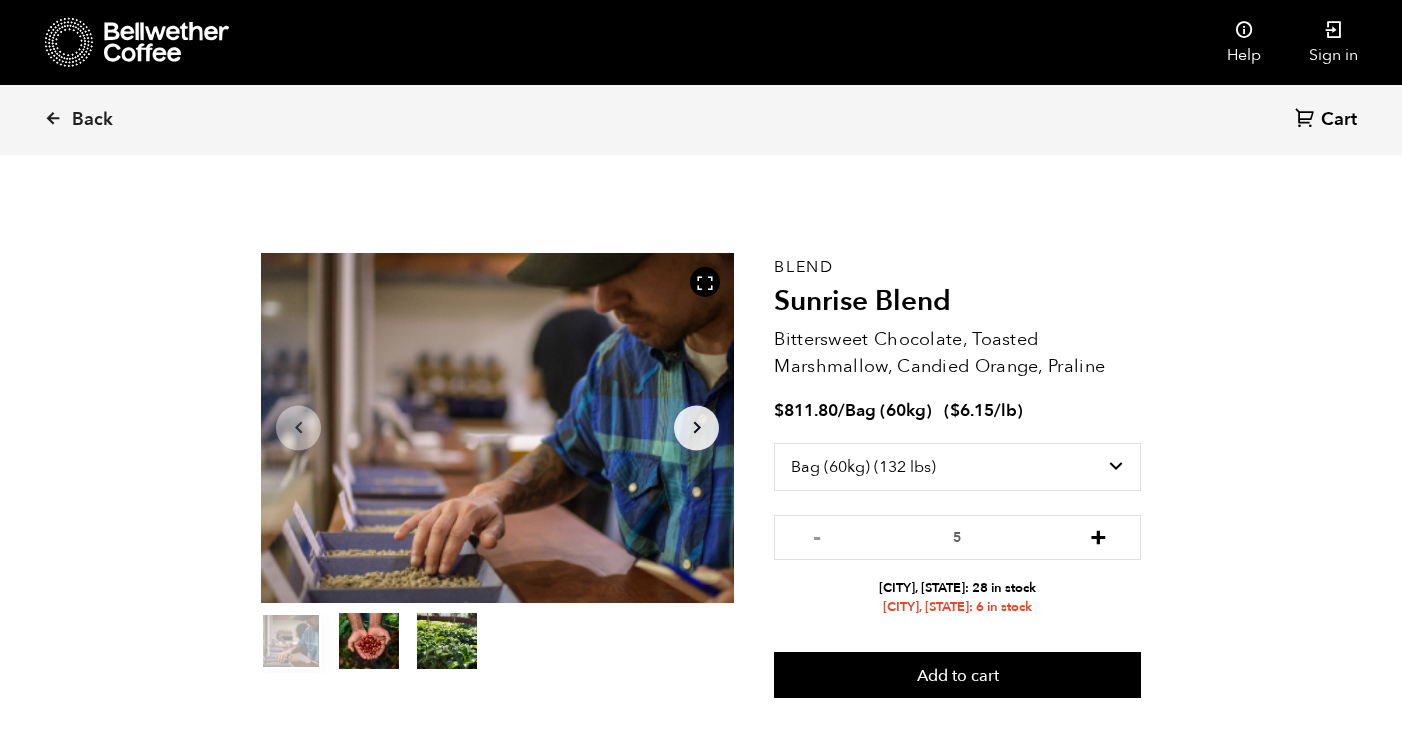 click on "+" at bounding box center (1098, 535) 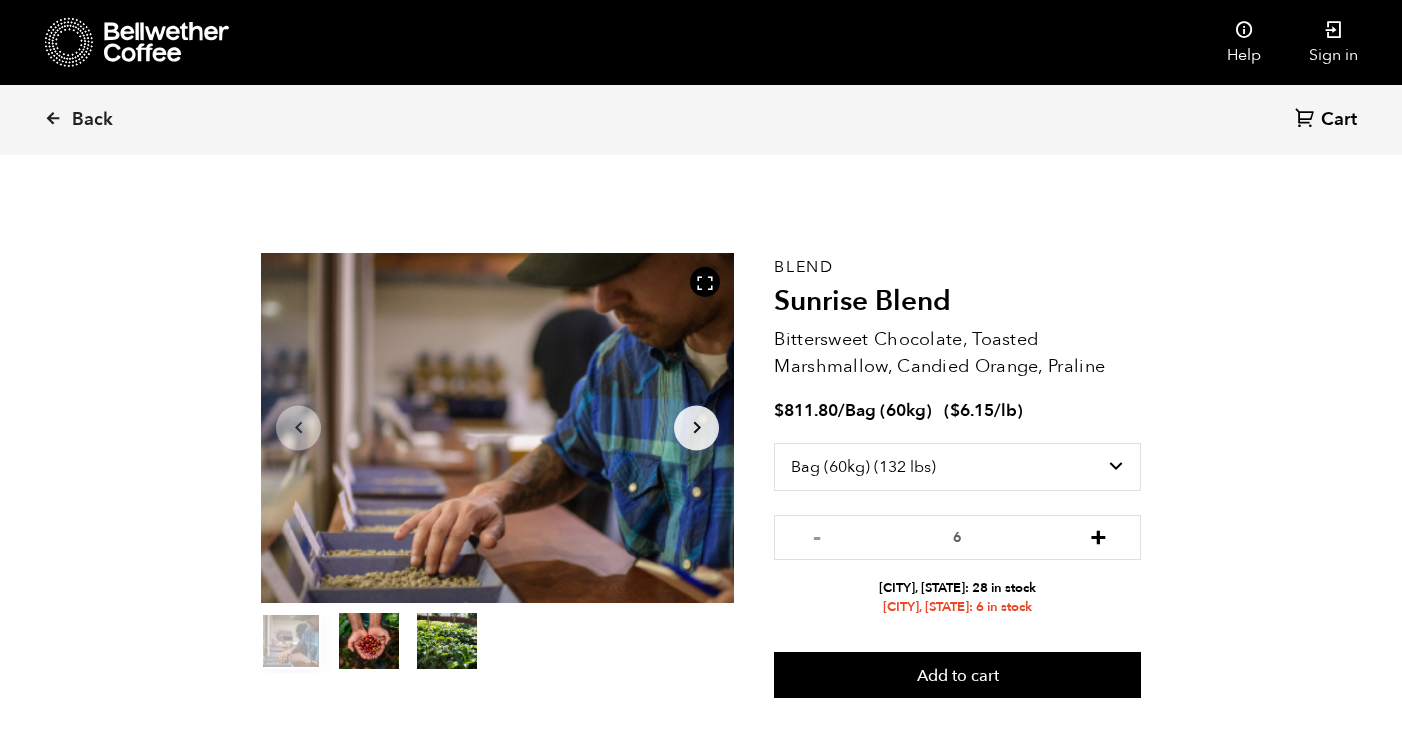 click on "+" at bounding box center [1098, 535] 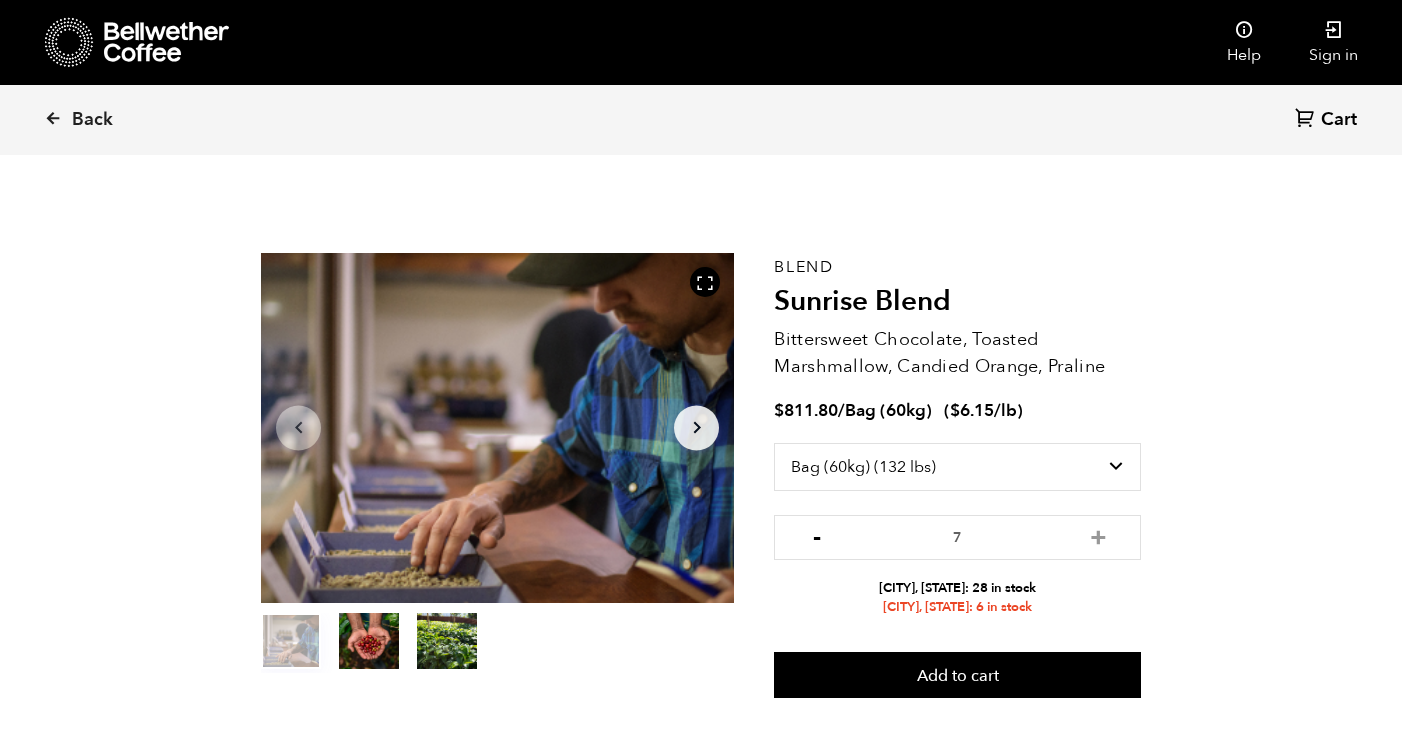 click on "-" at bounding box center [816, 535] 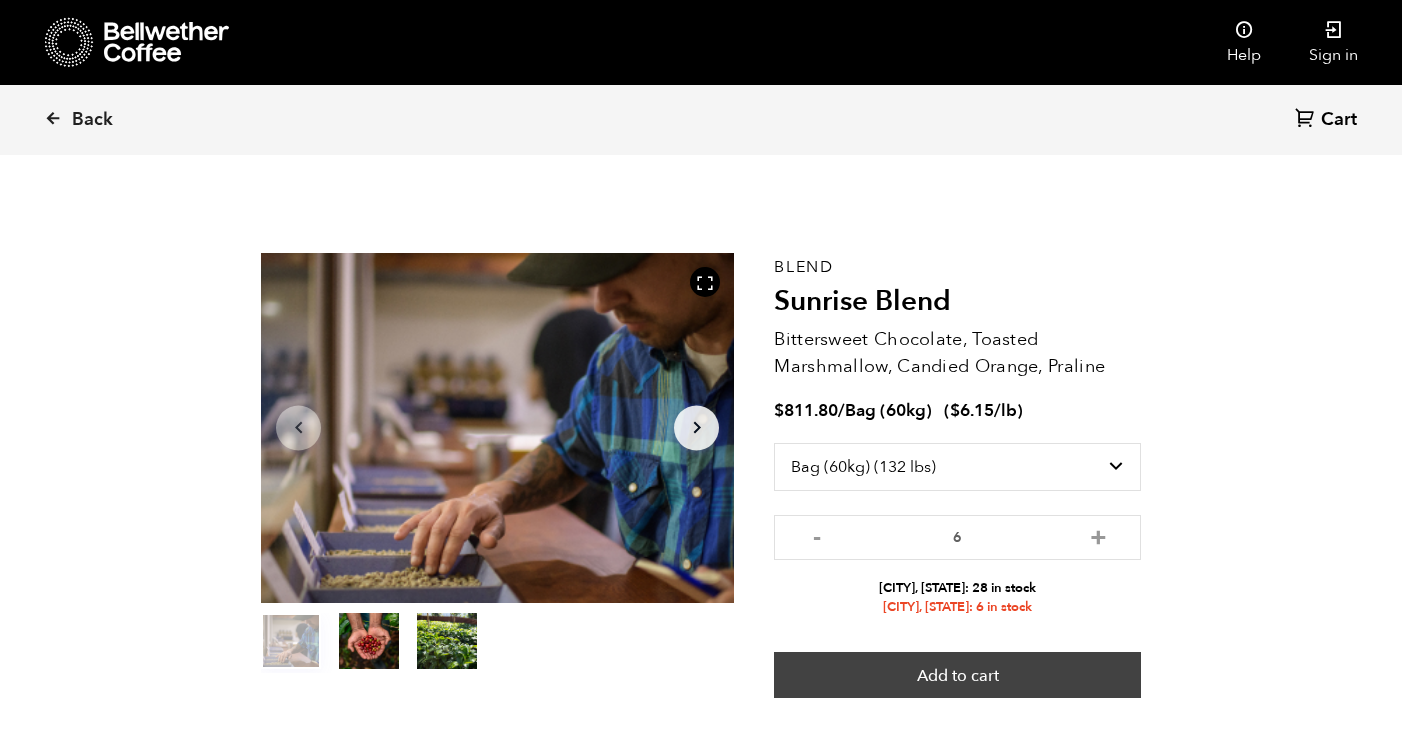 click on "Add to cart" at bounding box center [957, 675] 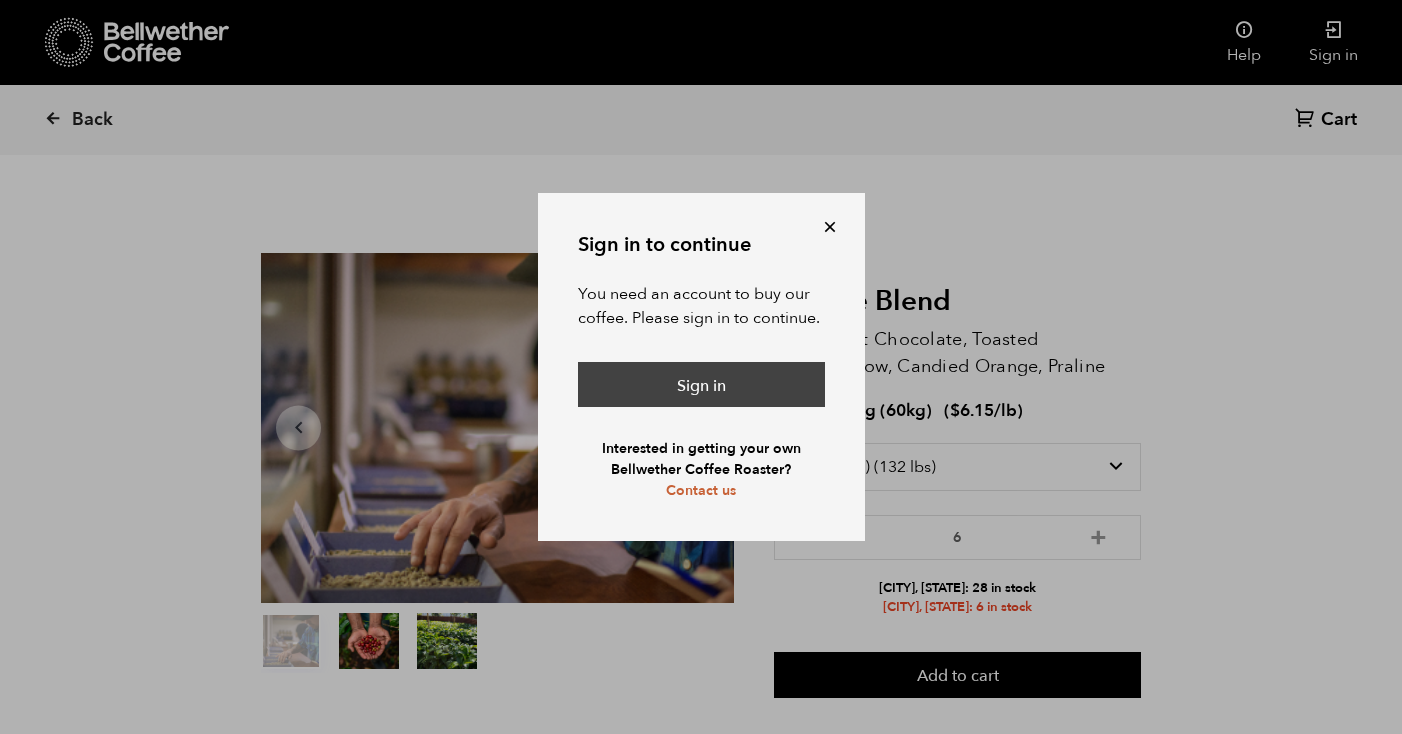 click on "Sign in" at bounding box center [701, 385] 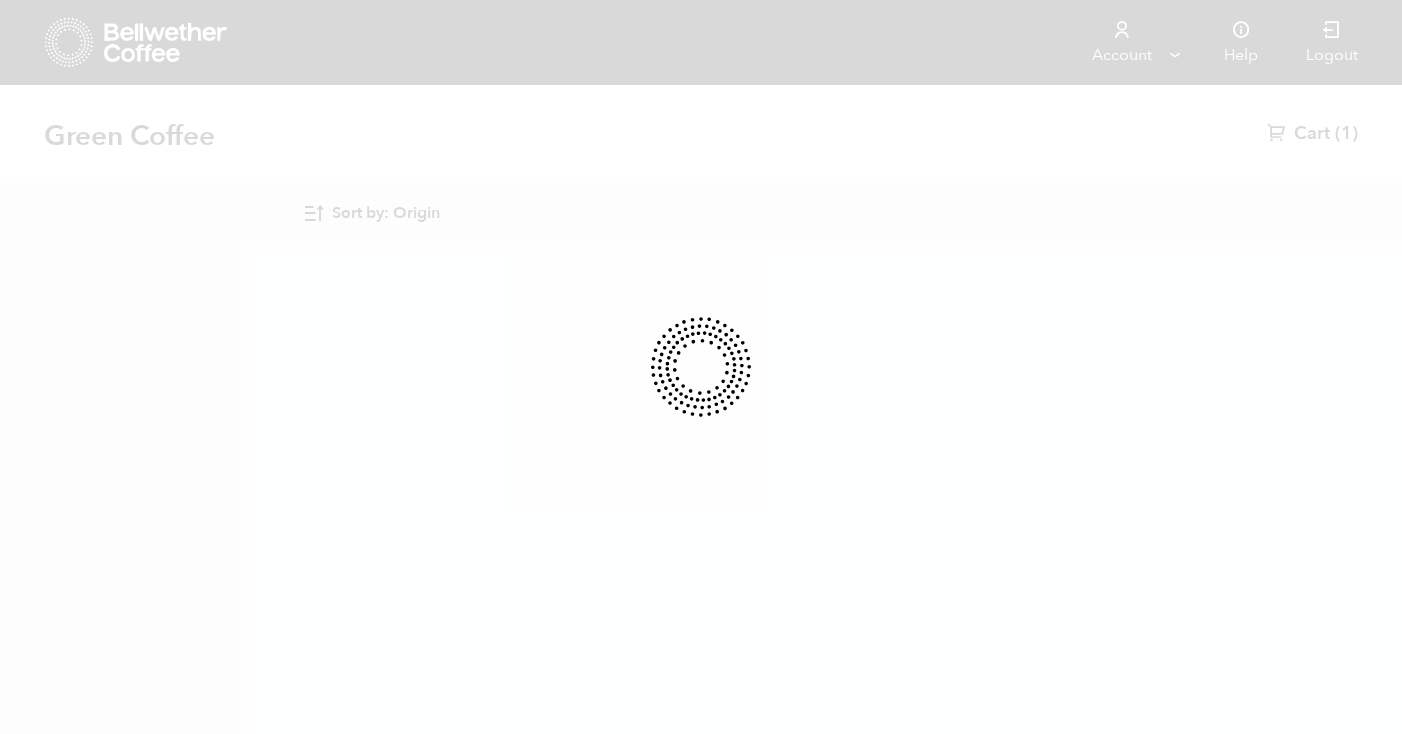 scroll, scrollTop: 0, scrollLeft: 0, axis: both 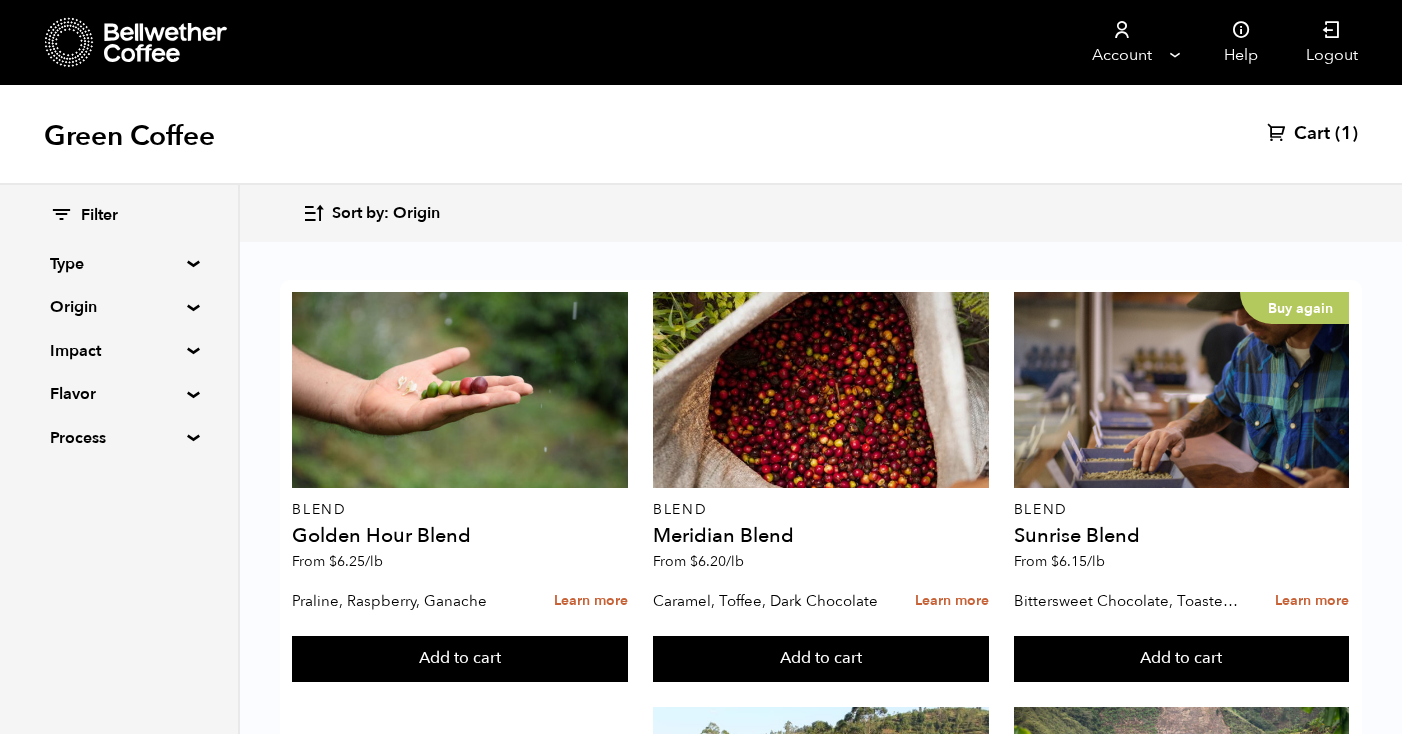 click on "Cart" at bounding box center (1312, 134) 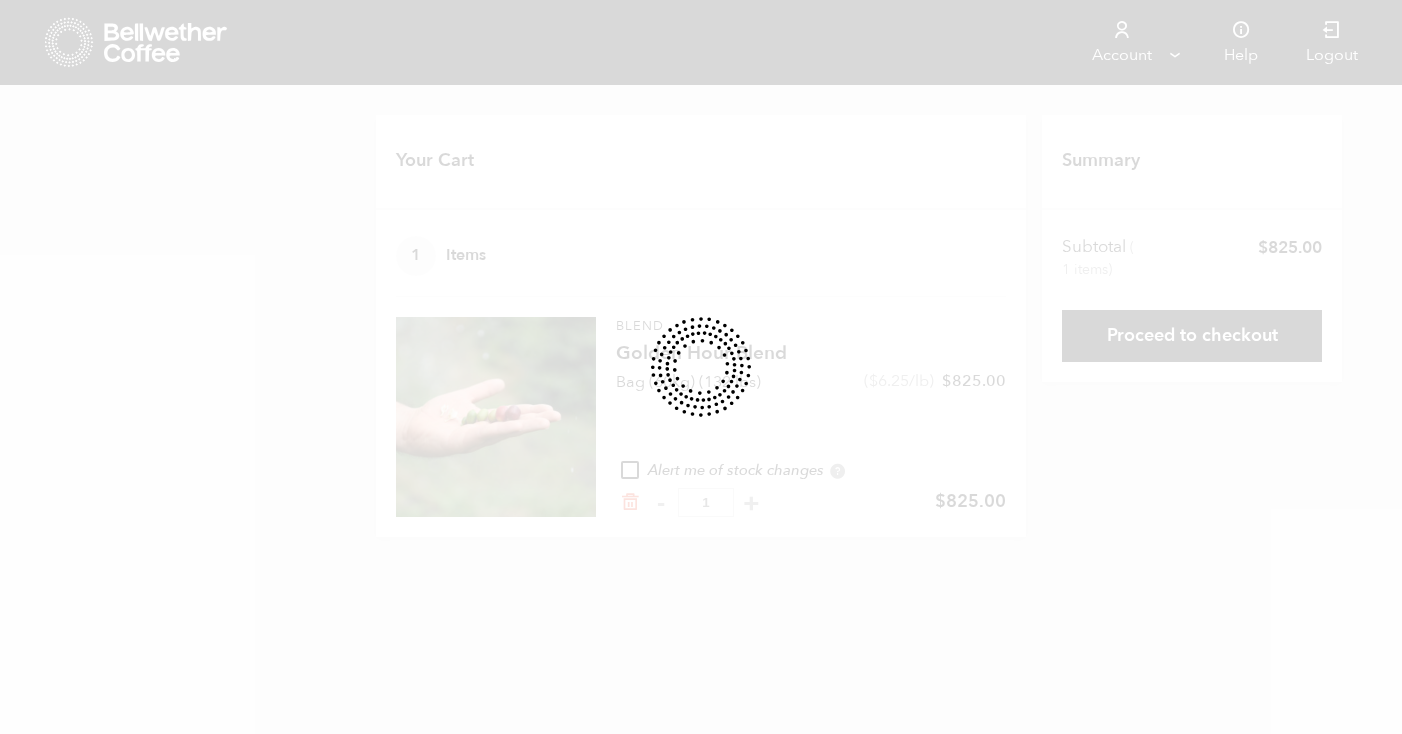 scroll, scrollTop: 0, scrollLeft: 0, axis: both 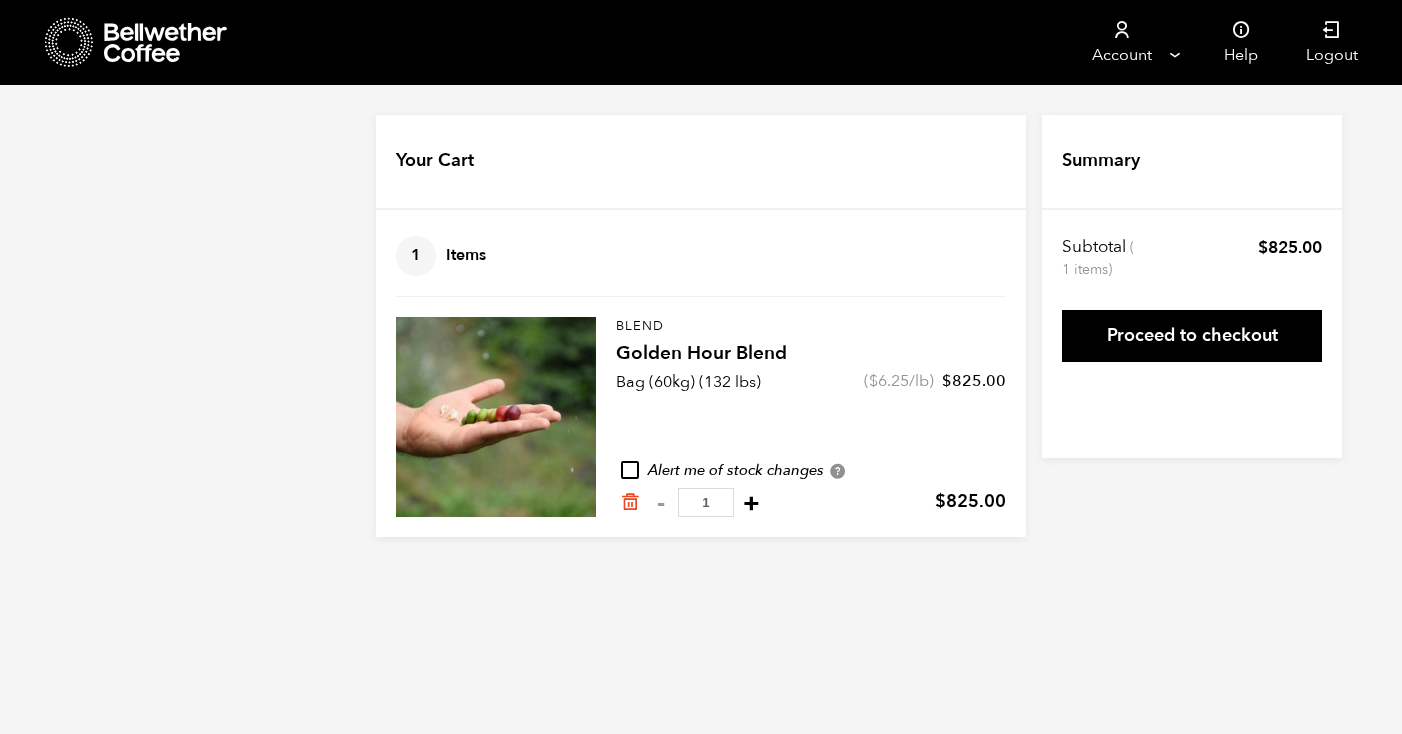 click on "+" at bounding box center (751, 503) 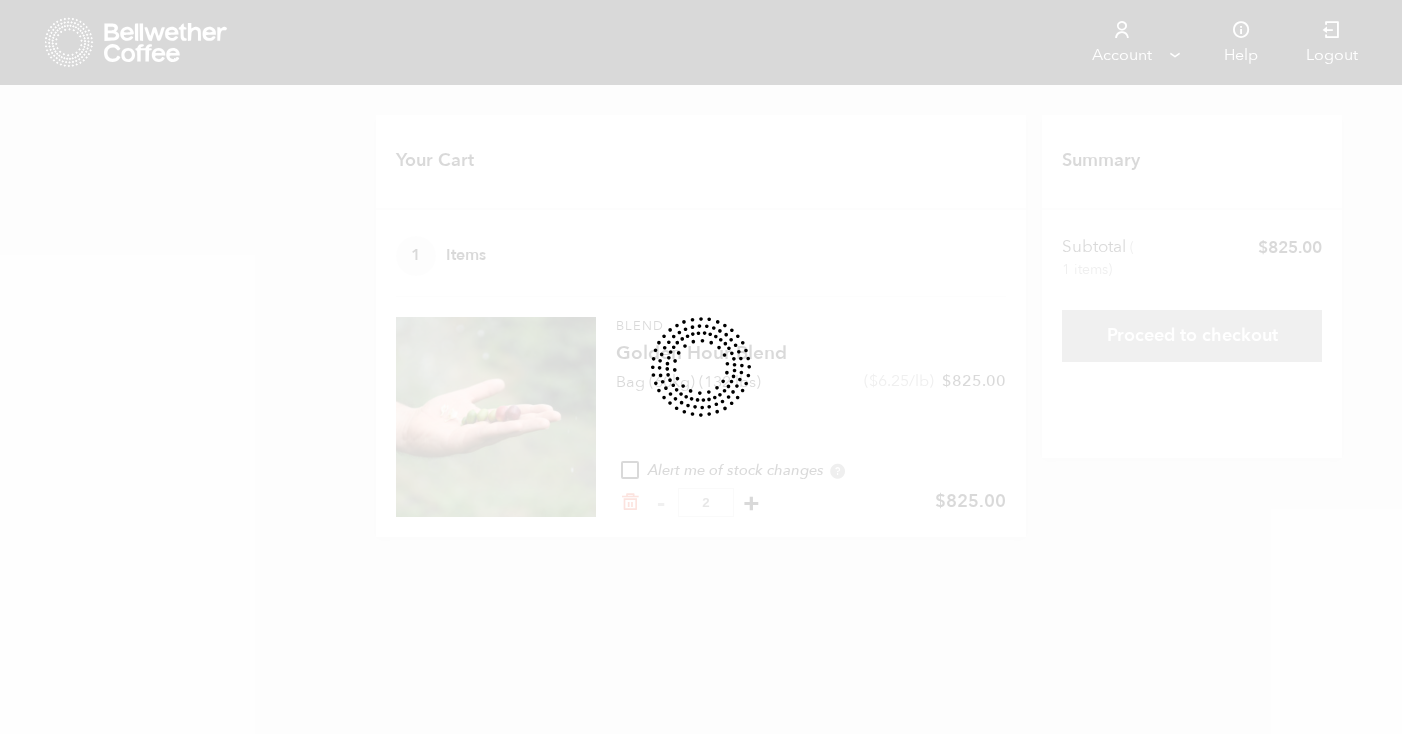 click at bounding box center [701, 367] 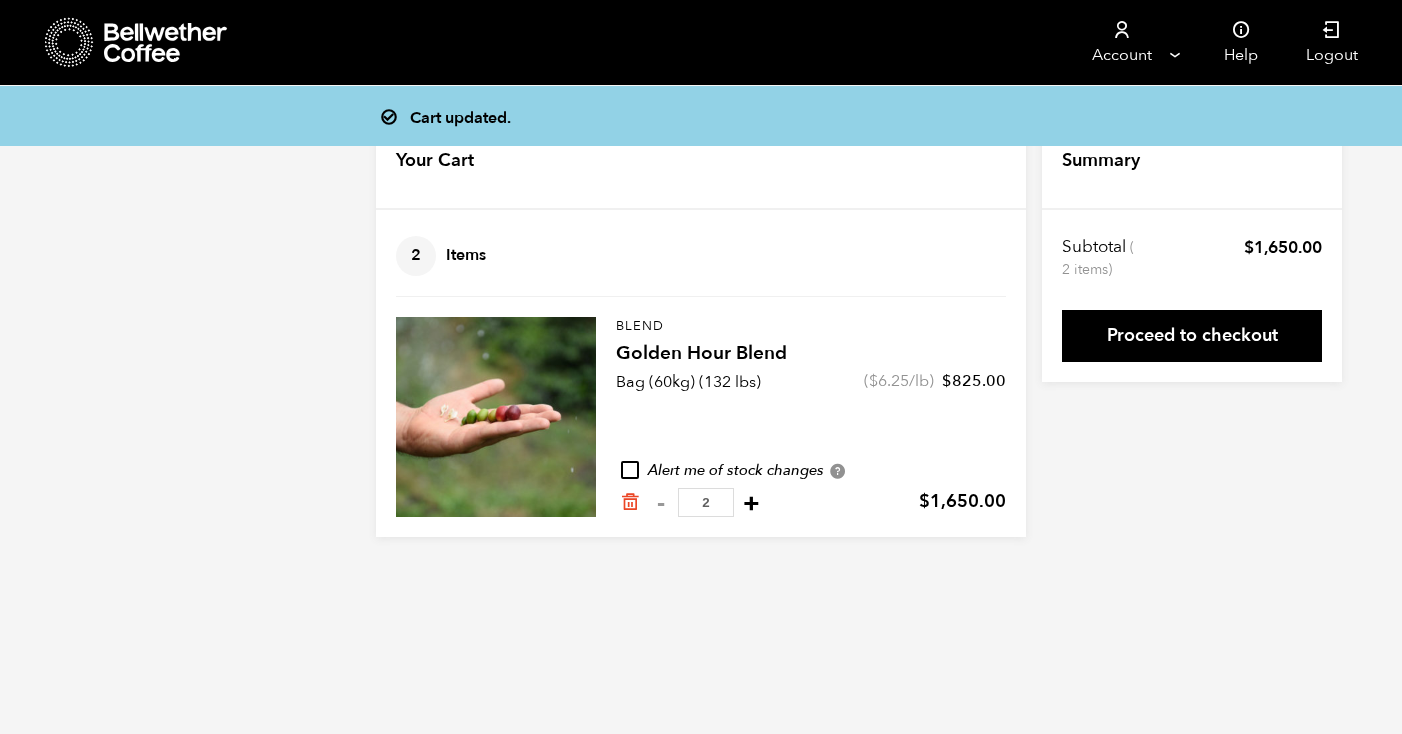 click on "+" at bounding box center [751, 503] 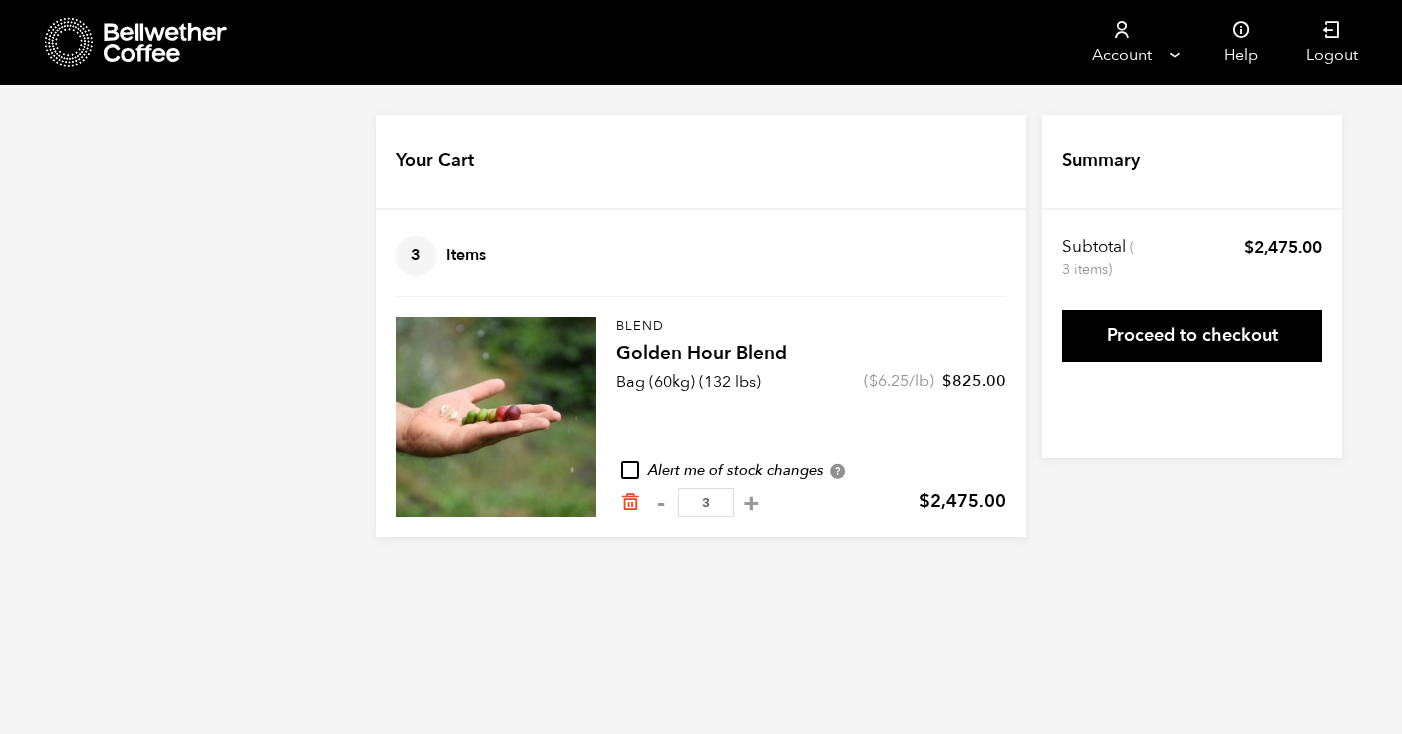 click on "Blend
Golden Hour Blend
Bag (60kg) (132 lbs)
( $ 6.25 /lb)
$ 825.00" at bounding box center (701, 407) 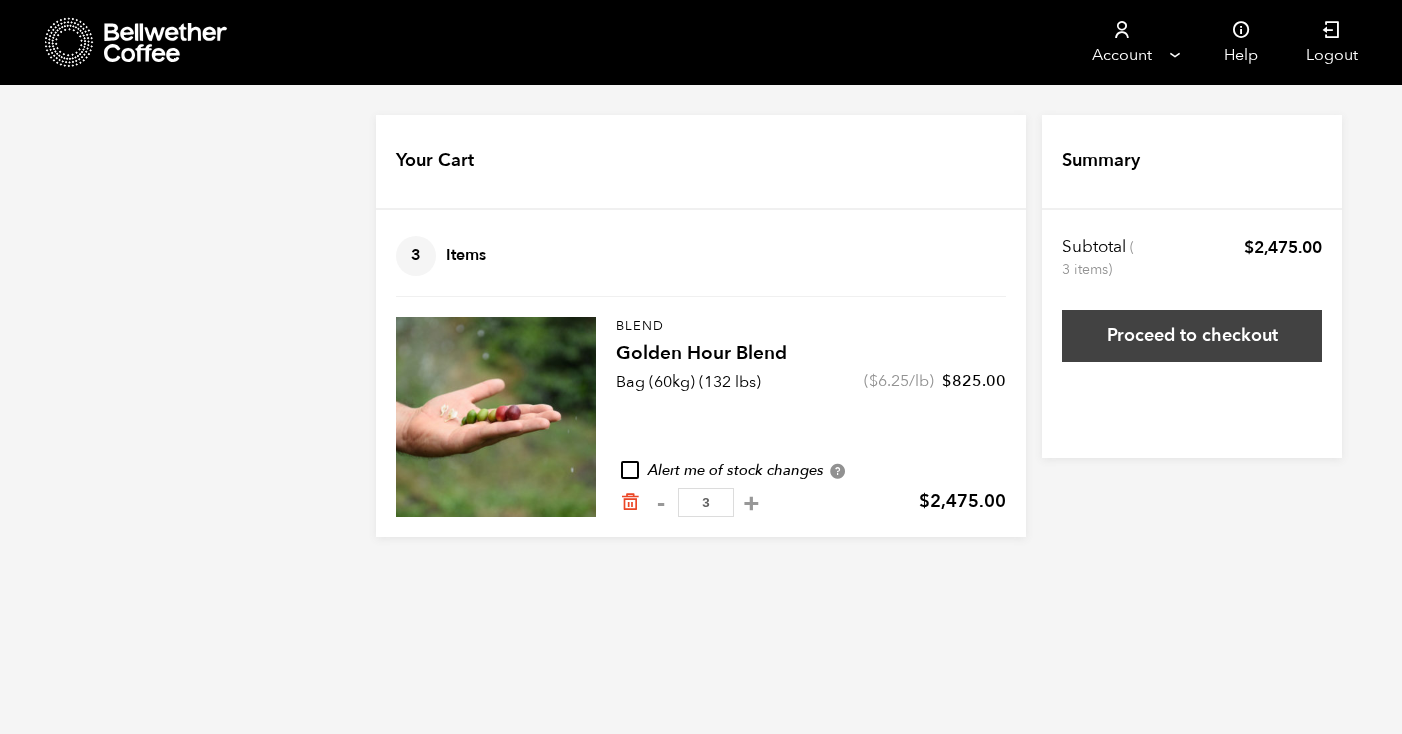 click on "Proceed to checkout" at bounding box center [1192, 336] 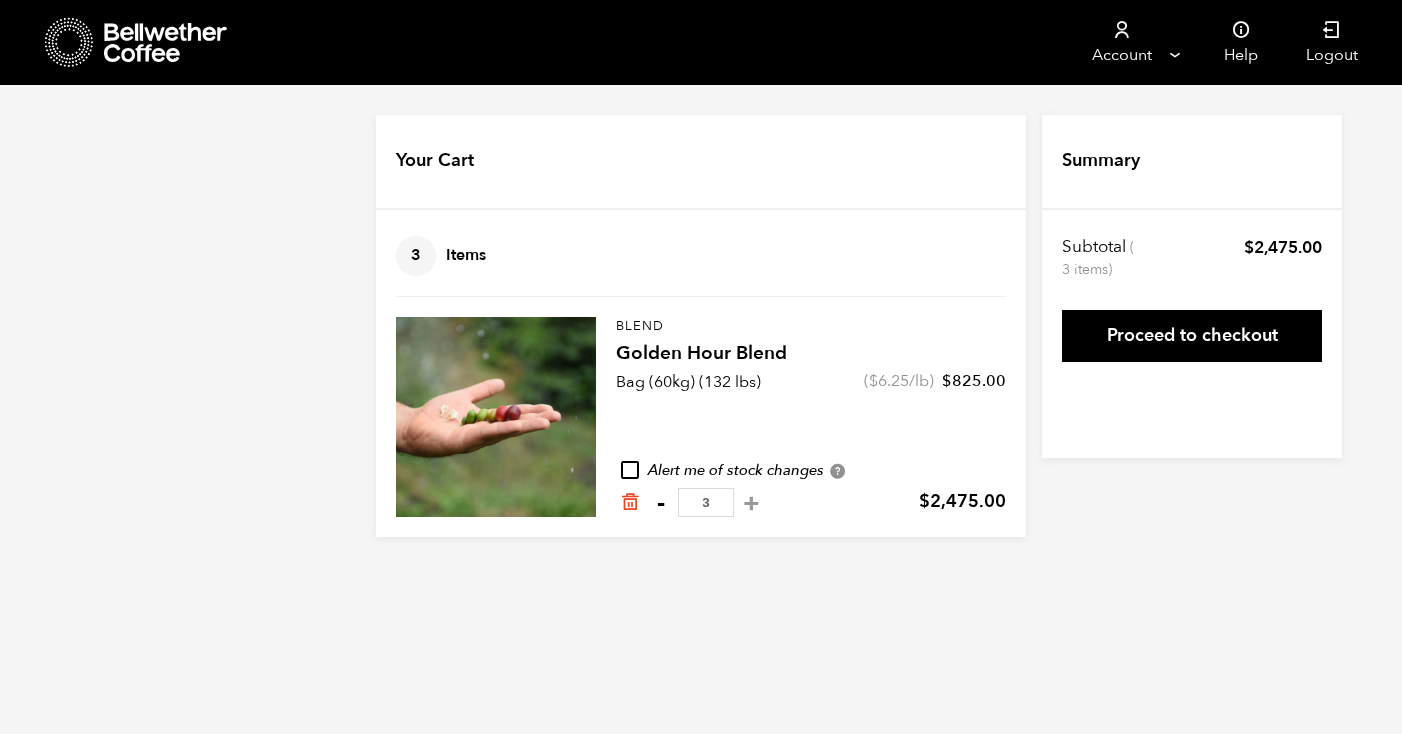 click on "-" at bounding box center (660, 503) 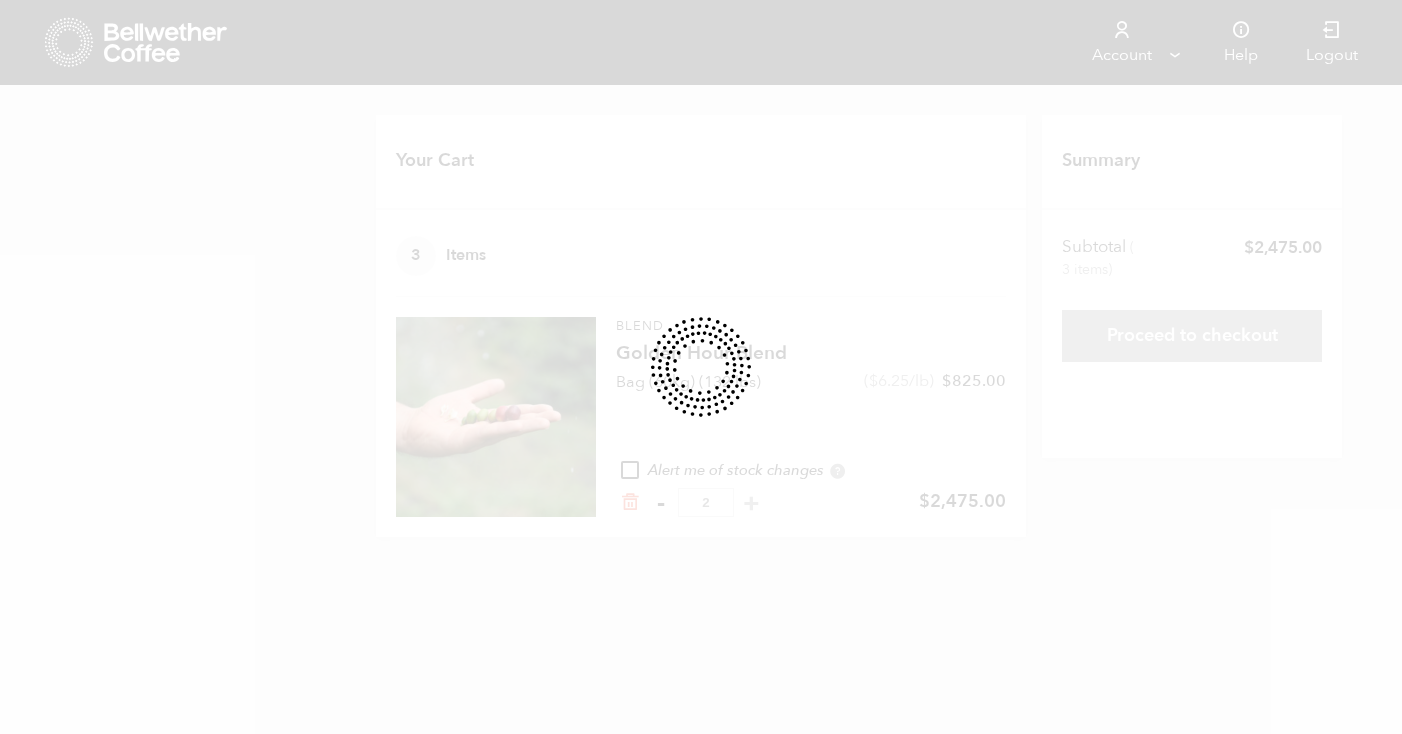 type on "2" 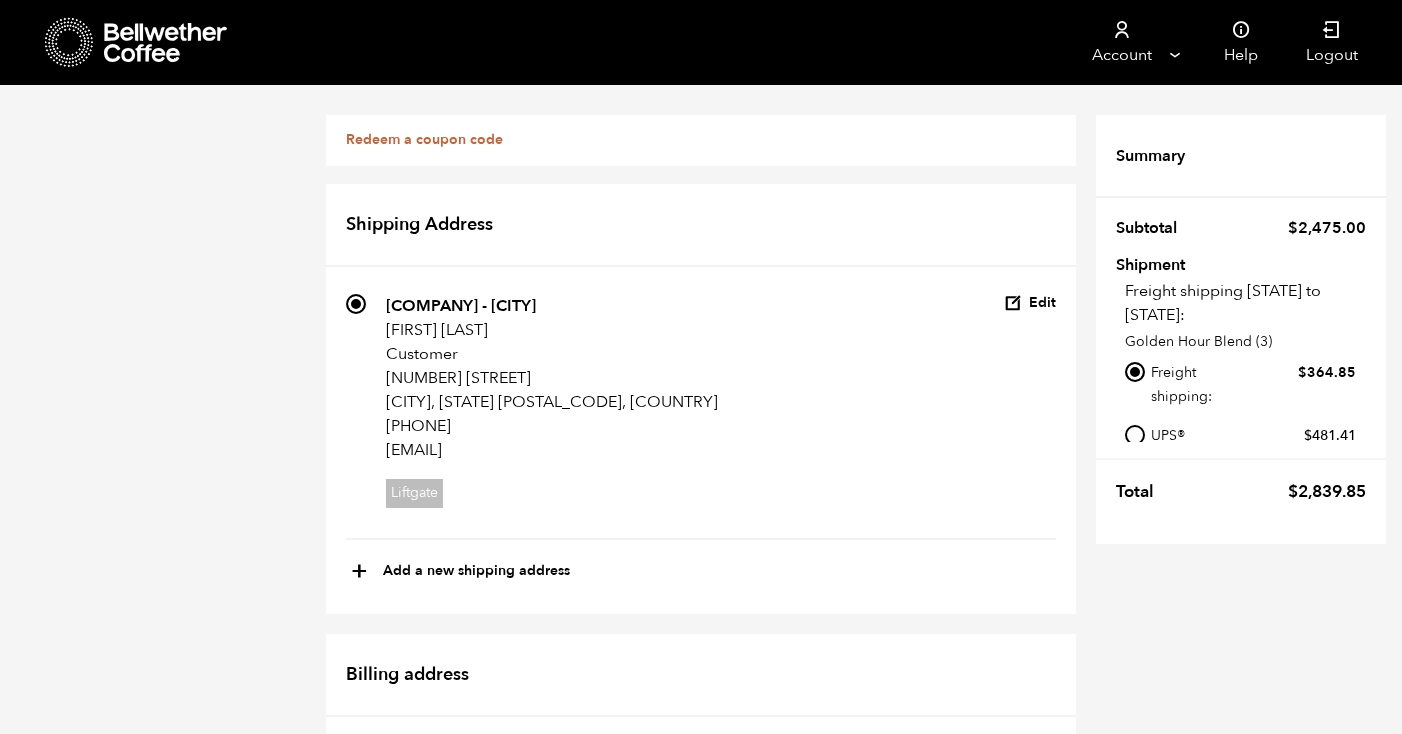 scroll, scrollTop: 0, scrollLeft: 0, axis: both 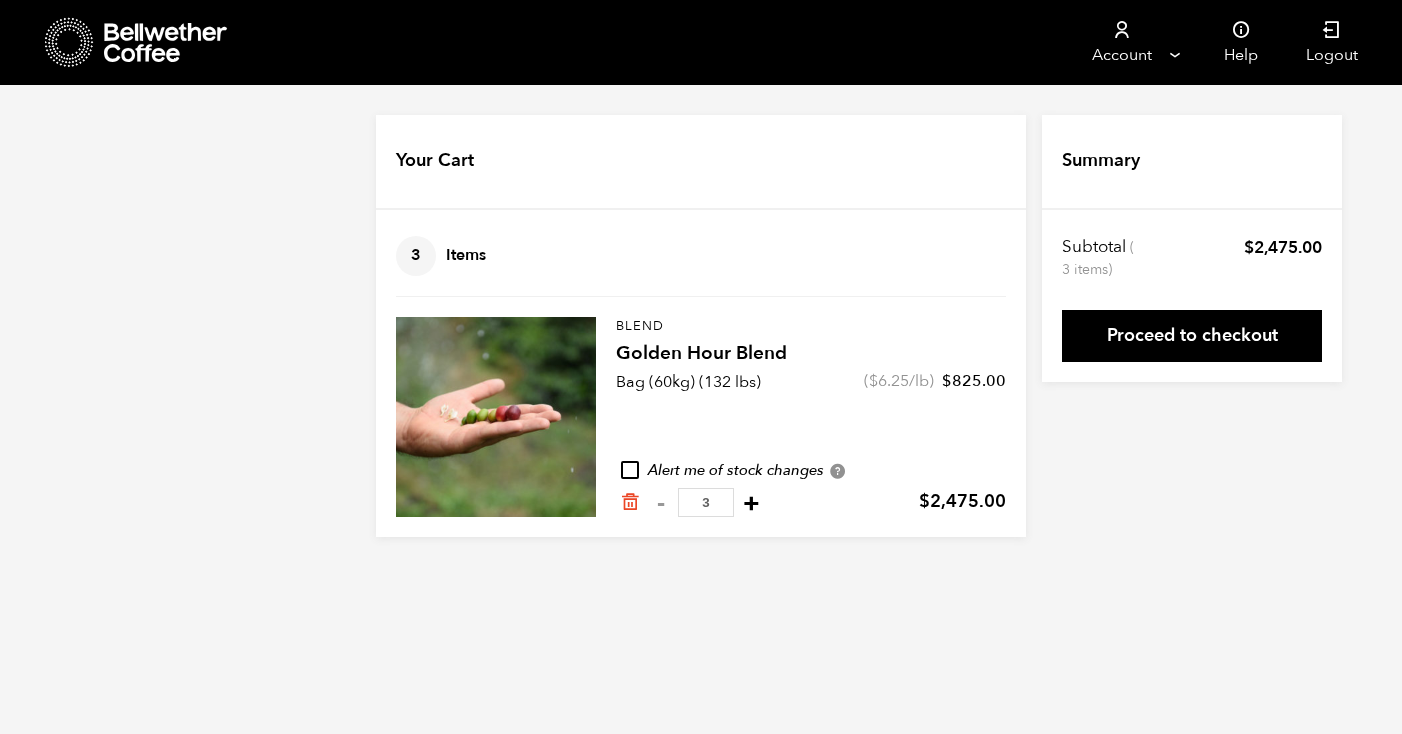 click on "+" at bounding box center [751, 503] 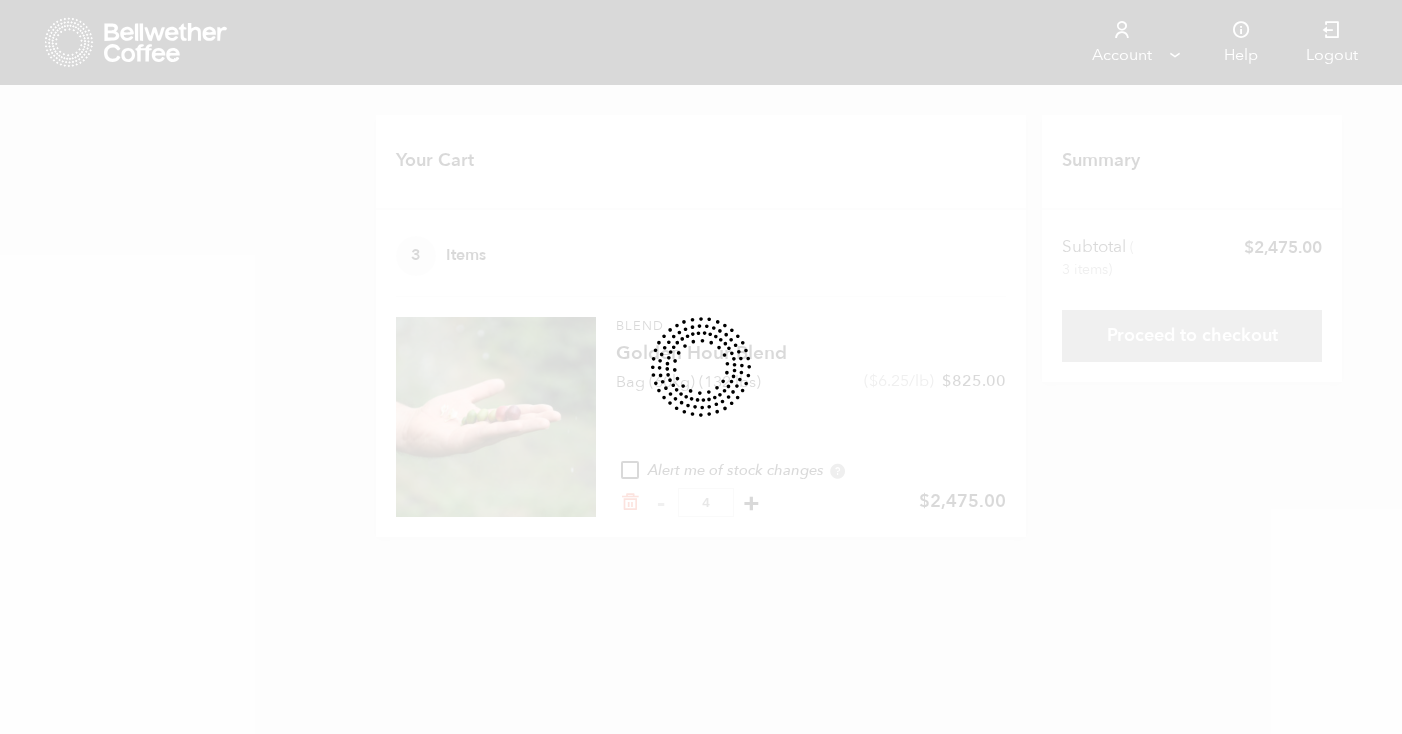 click at bounding box center [701, 367] 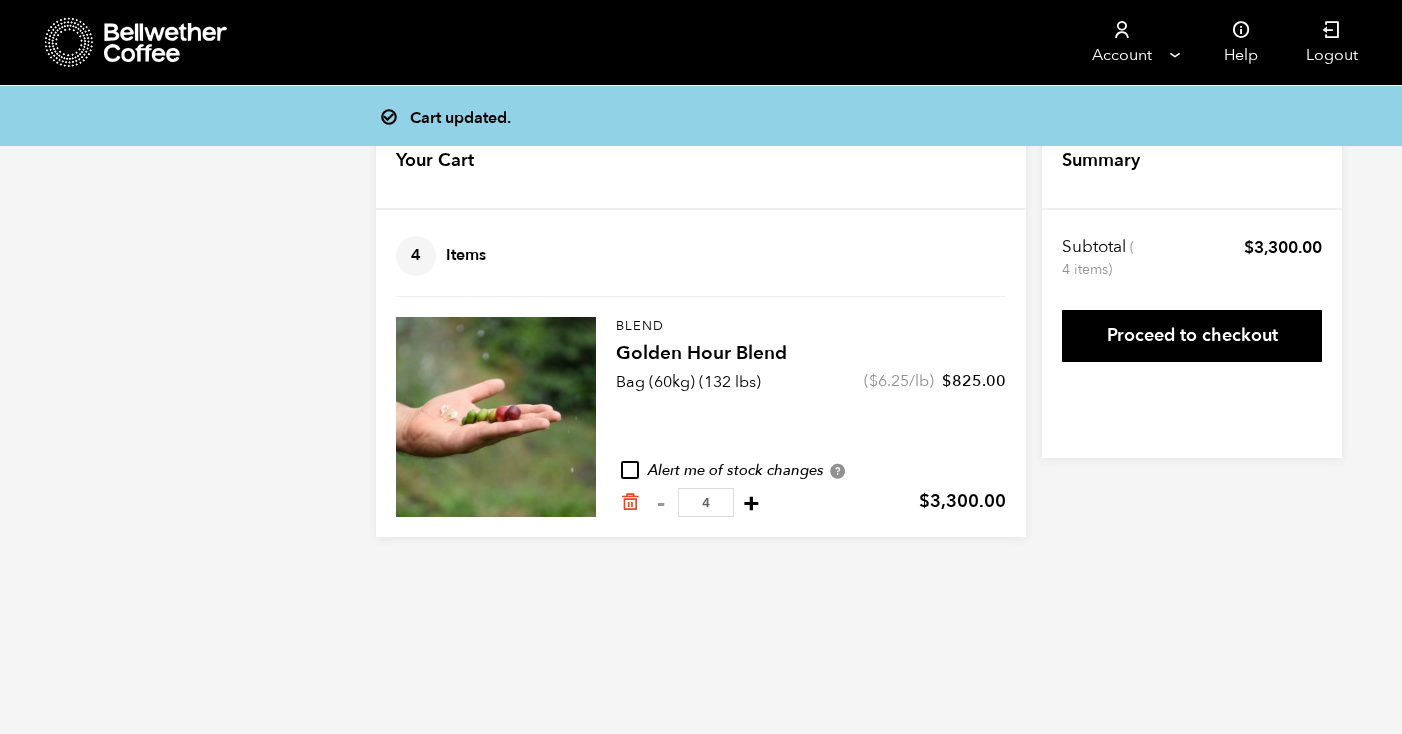 click on "+" at bounding box center (751, 503) 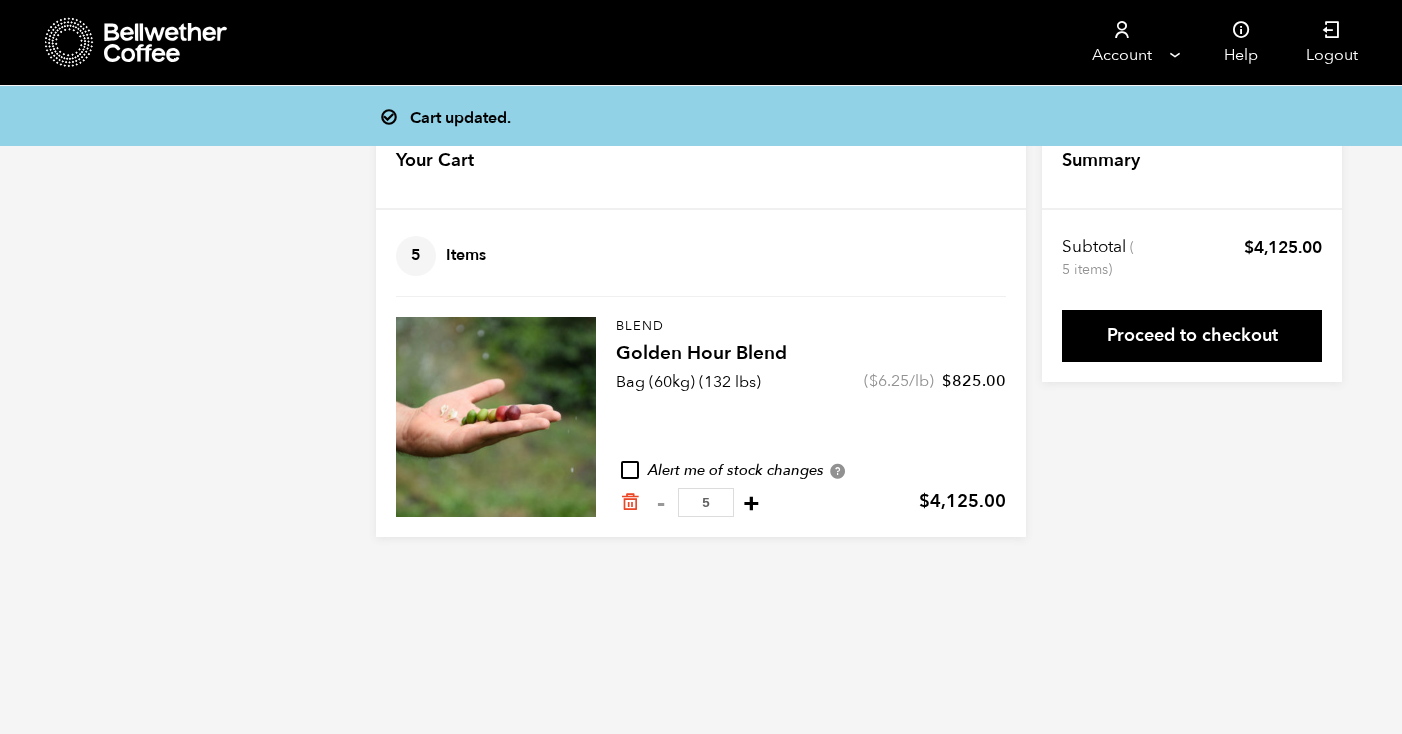 click on "+" at bounding box center (751, 503) 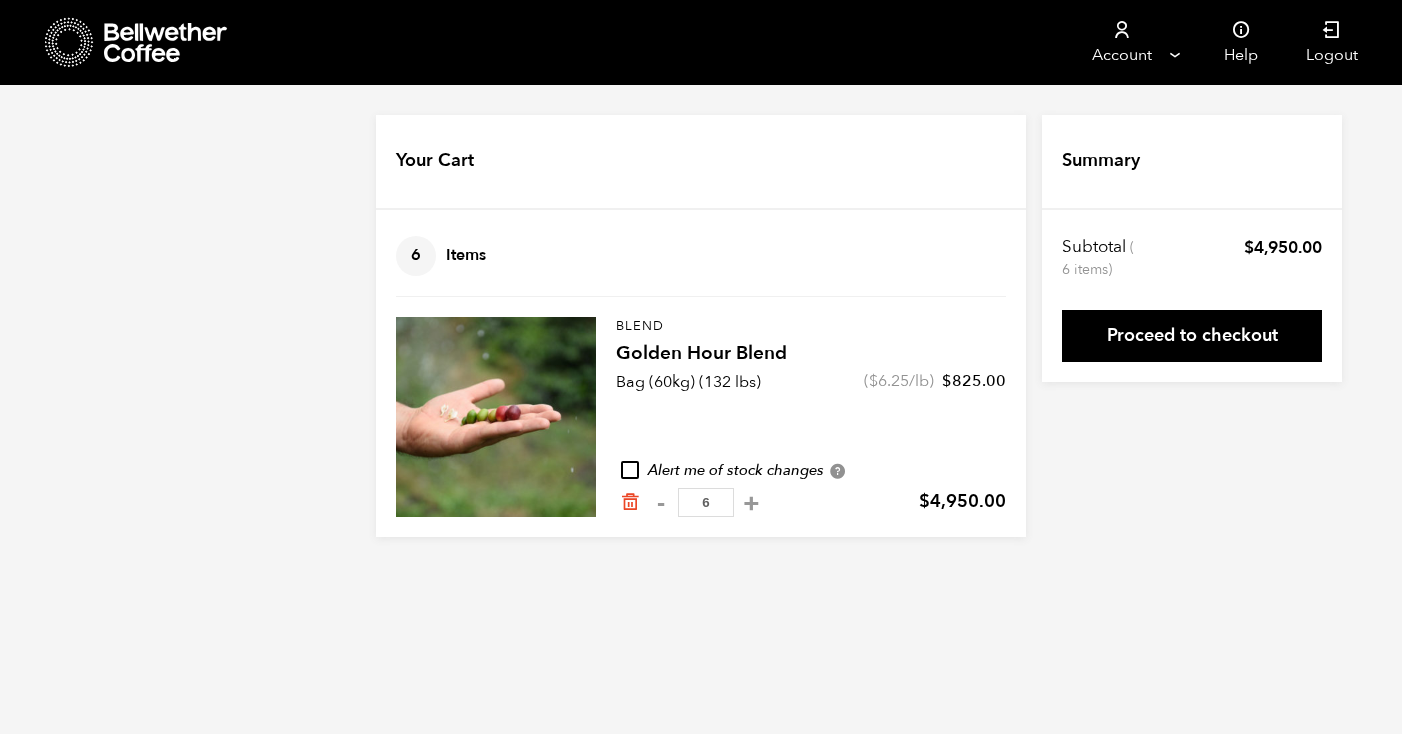click 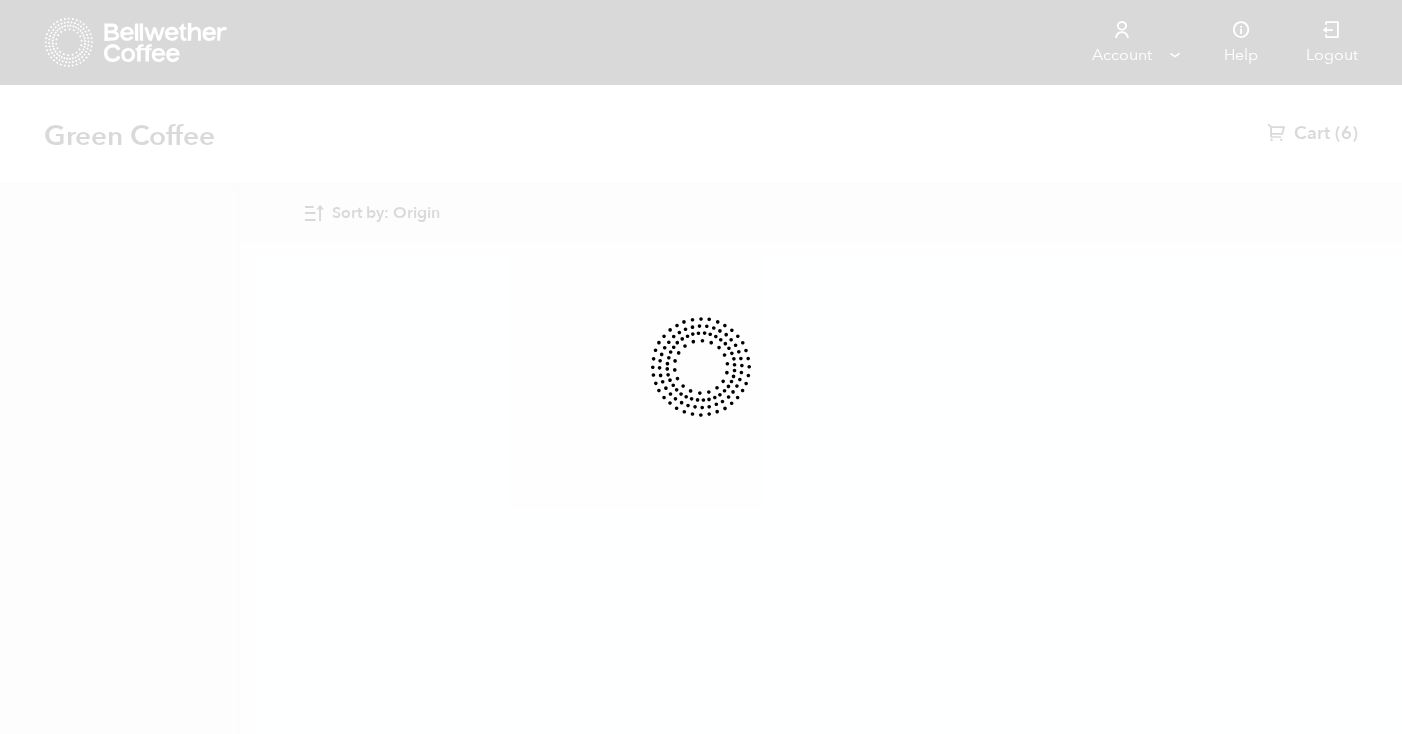 scroll, scrollTop: 0, scrollLeft: 0, axis: both 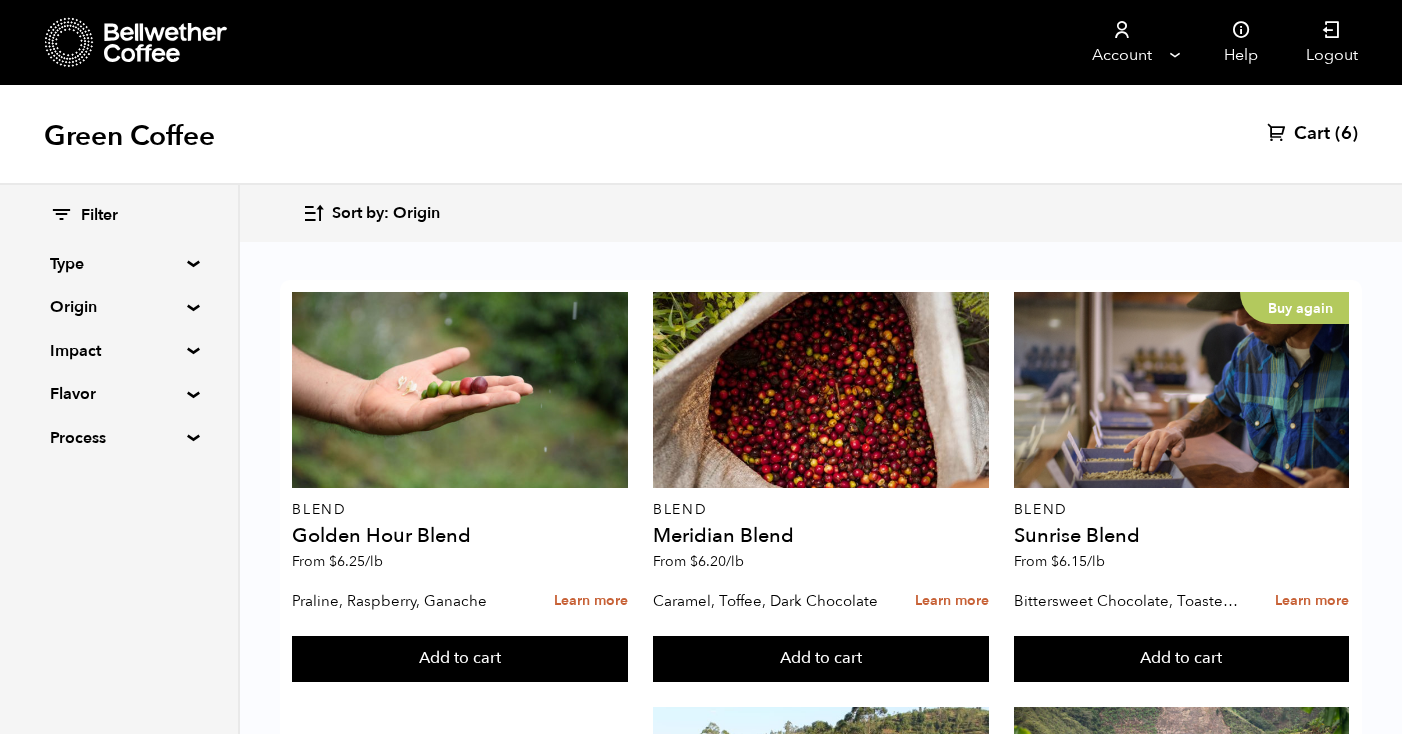 click on "Origin" at bounding box center [119, 307] 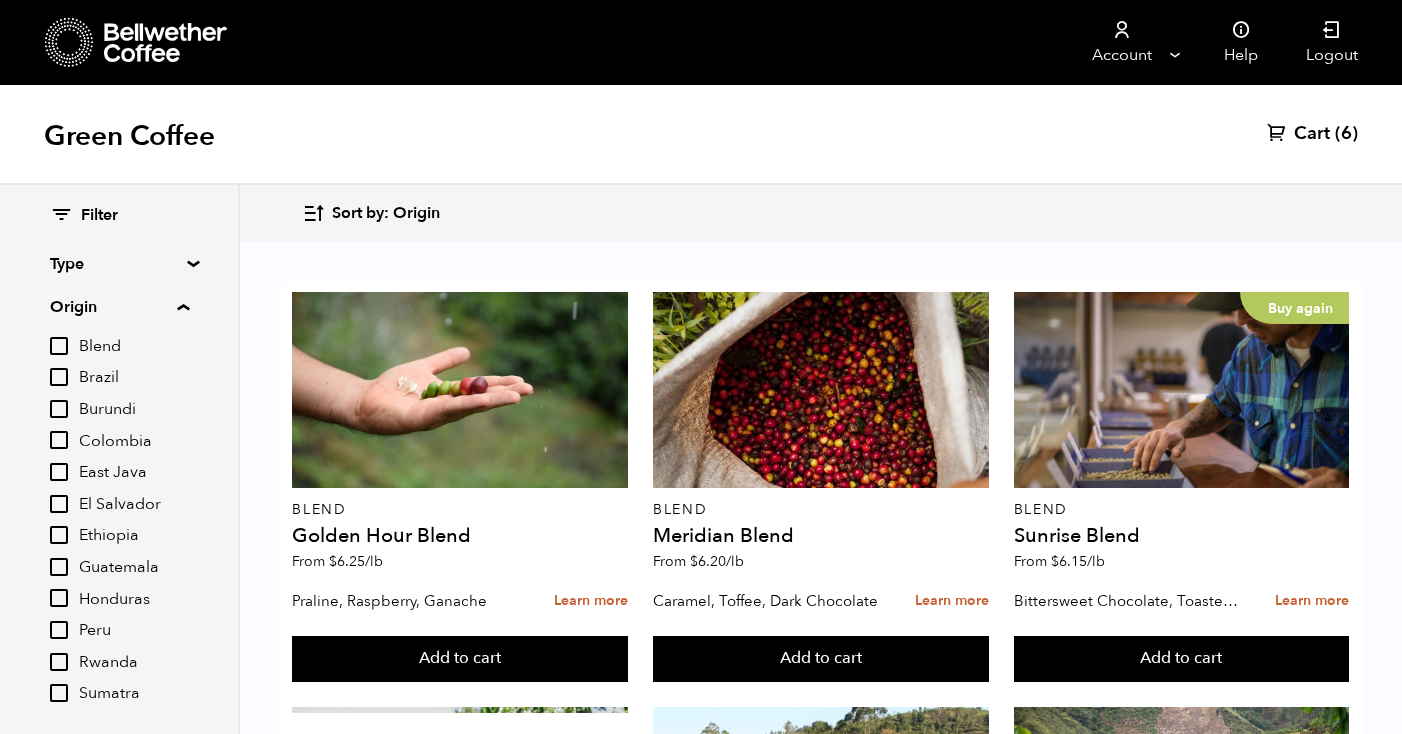 click on "Brazil" at bounding box center [59, 377] 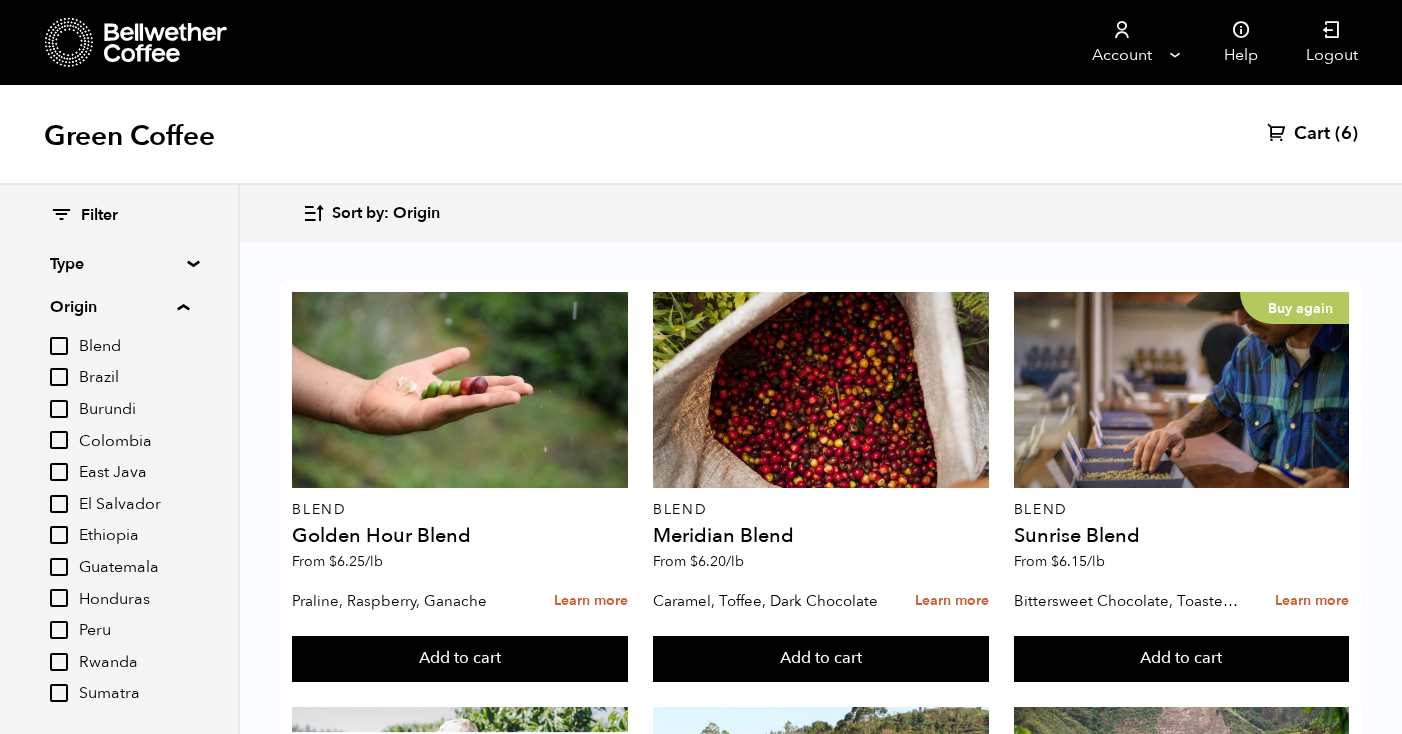 checkbox on "true" 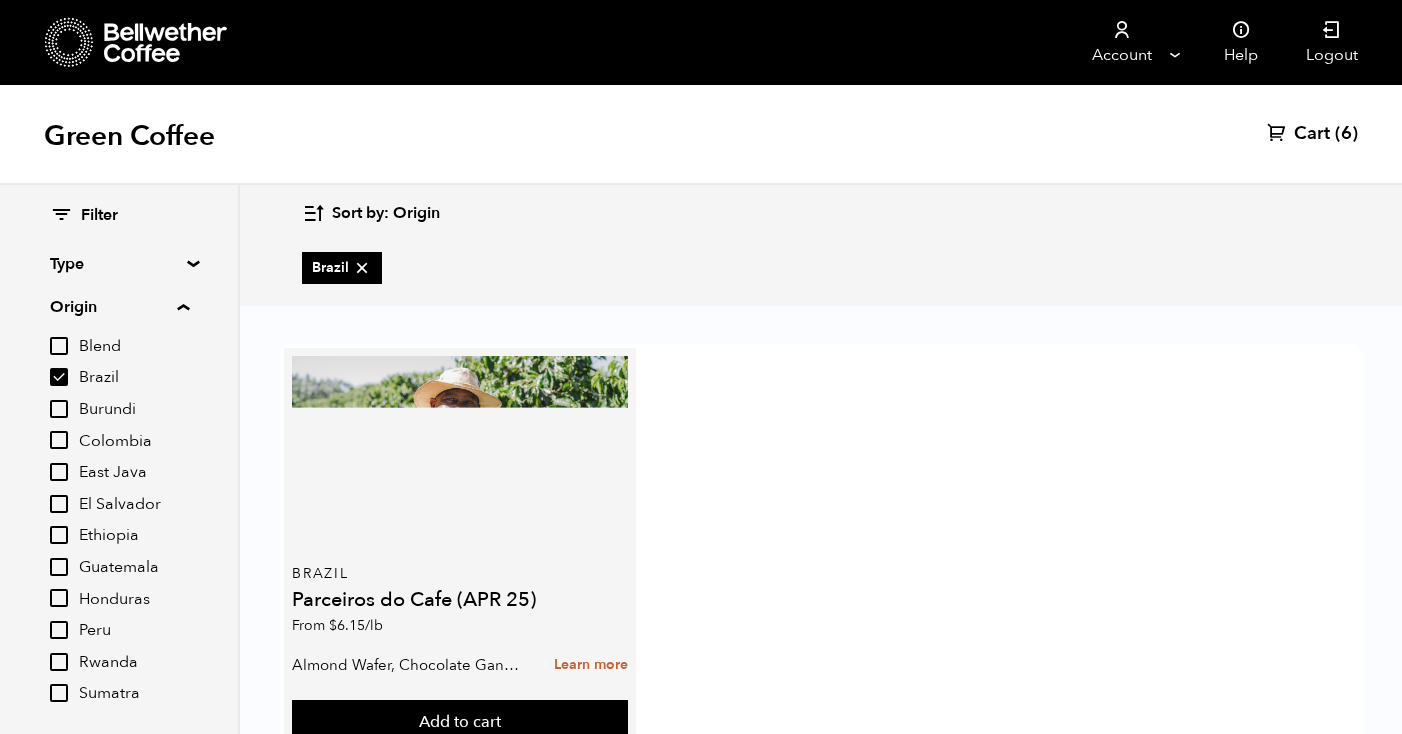 scroll, scrollTop: 74, scrollLeft: 0, axis: vertical 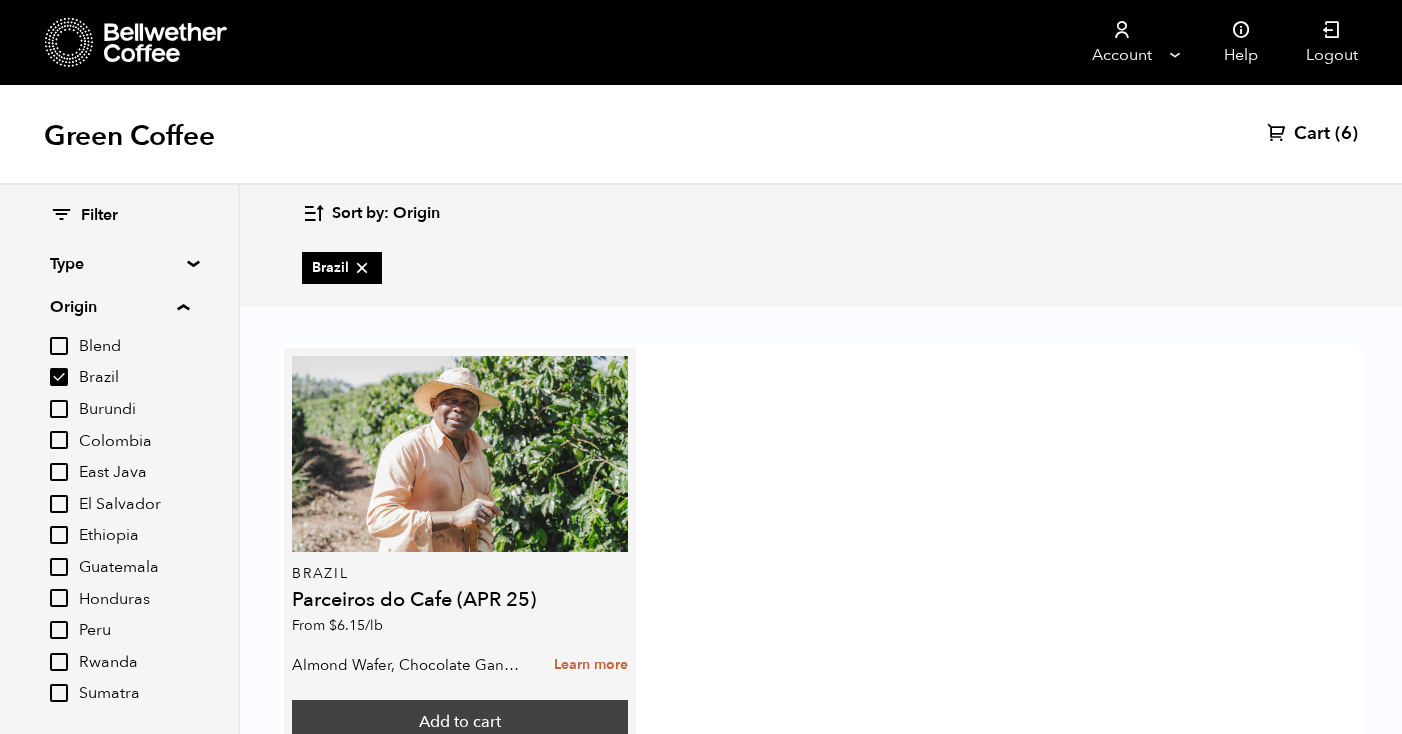 click on "Add to cart" at bounding box center (460, 723) 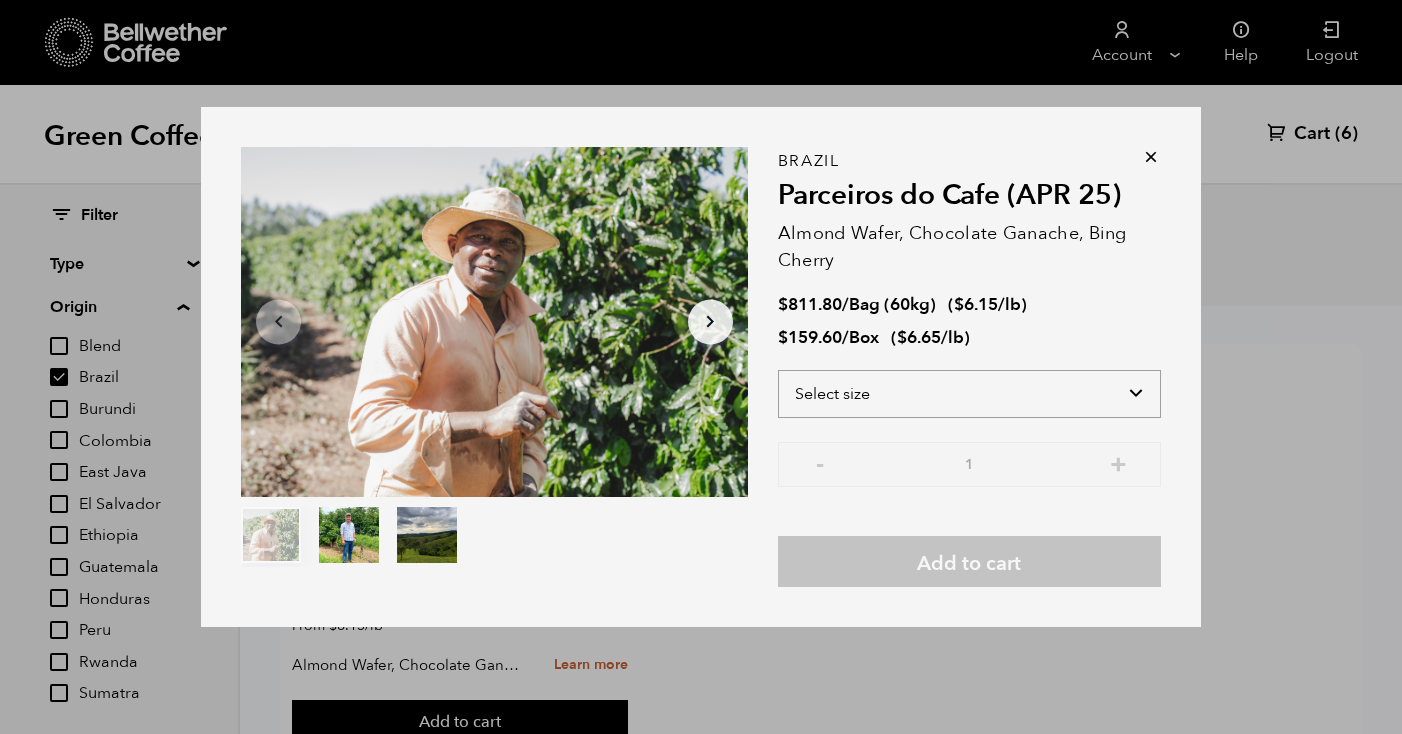 select on "bag-3" 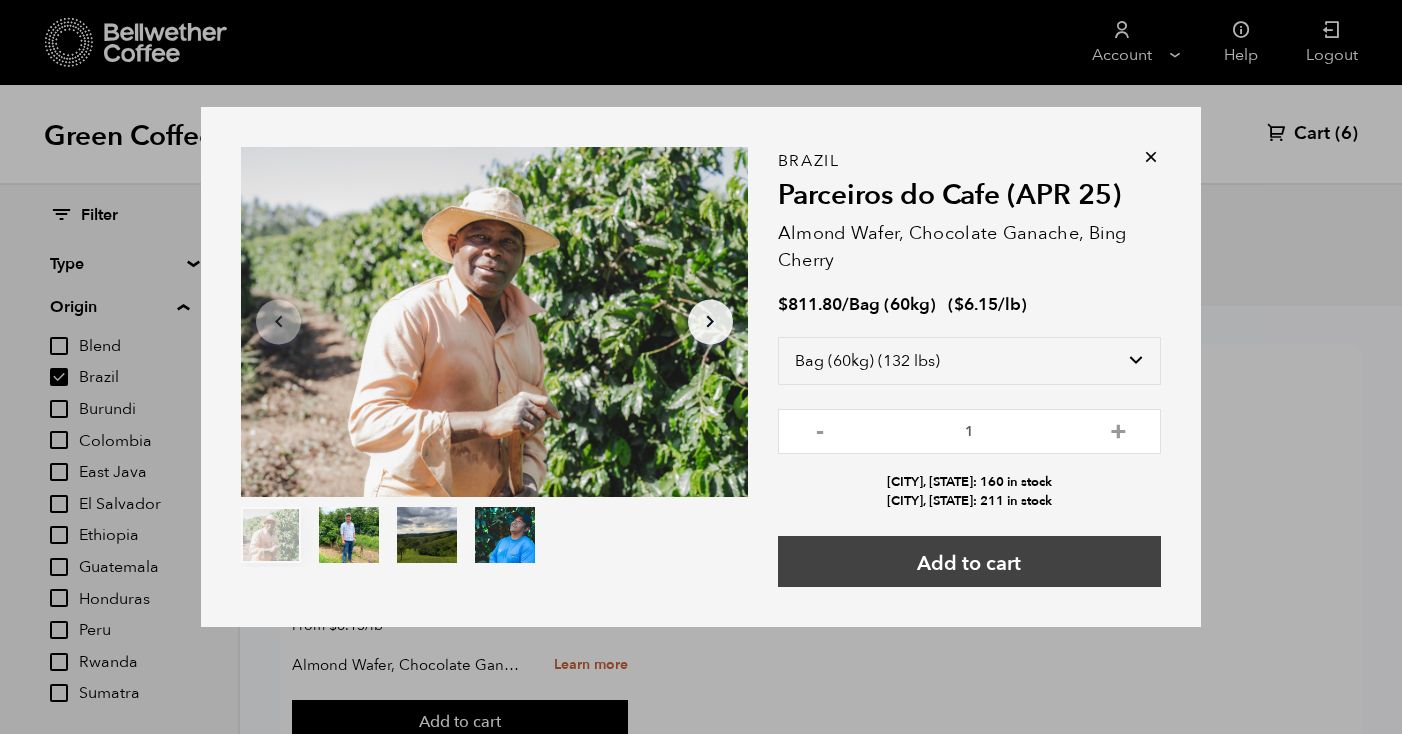 click on "Add to cart" at bounding box center (969, 561) 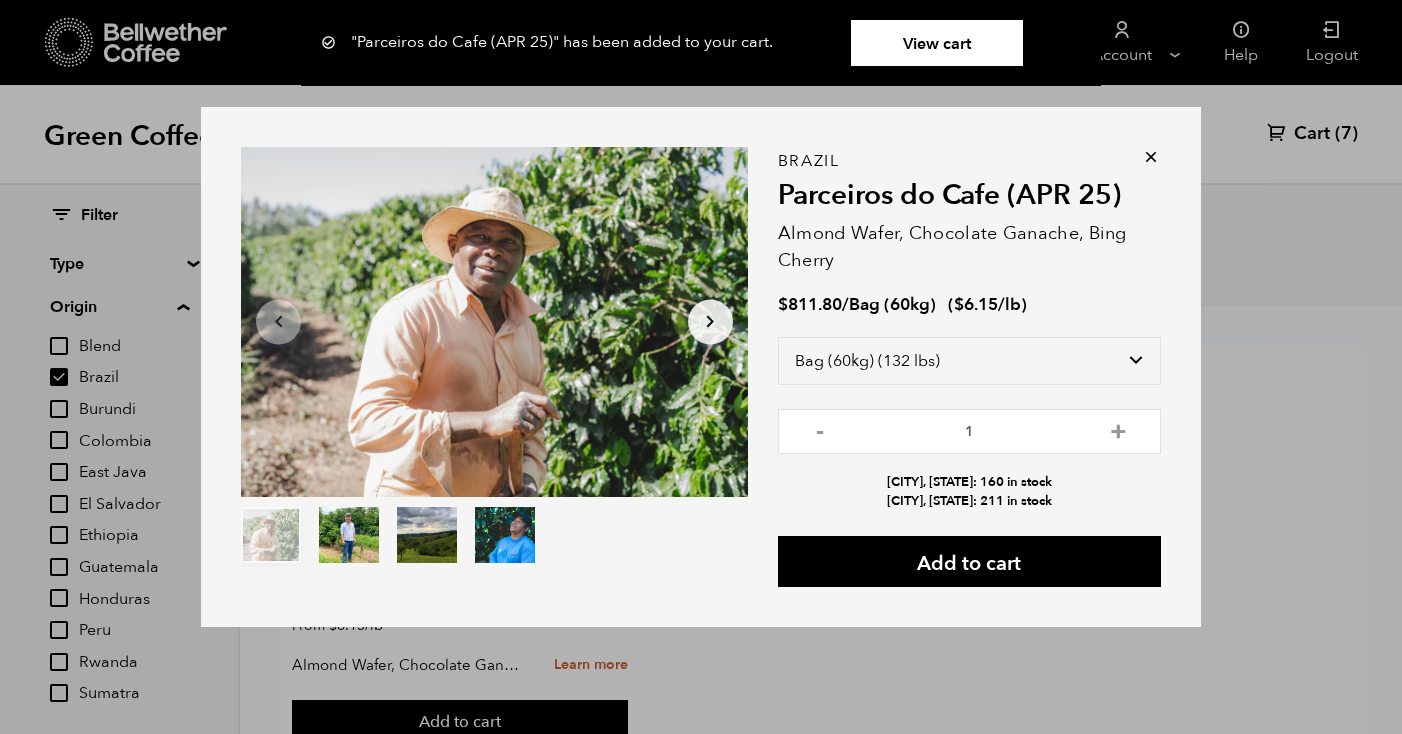 click at bounding box center [1151, 157] 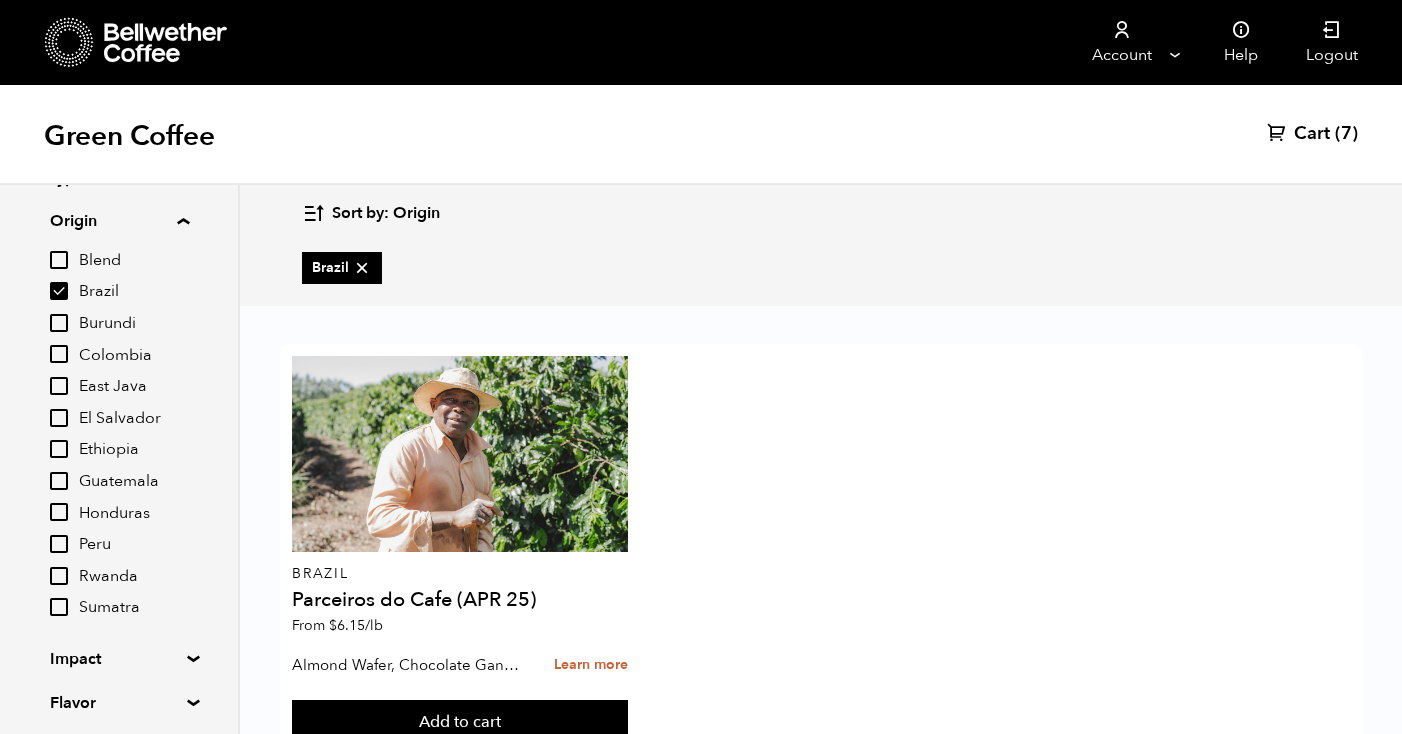 scroll, scrollTop: 78, scrollLeft: 0, axis: vertical 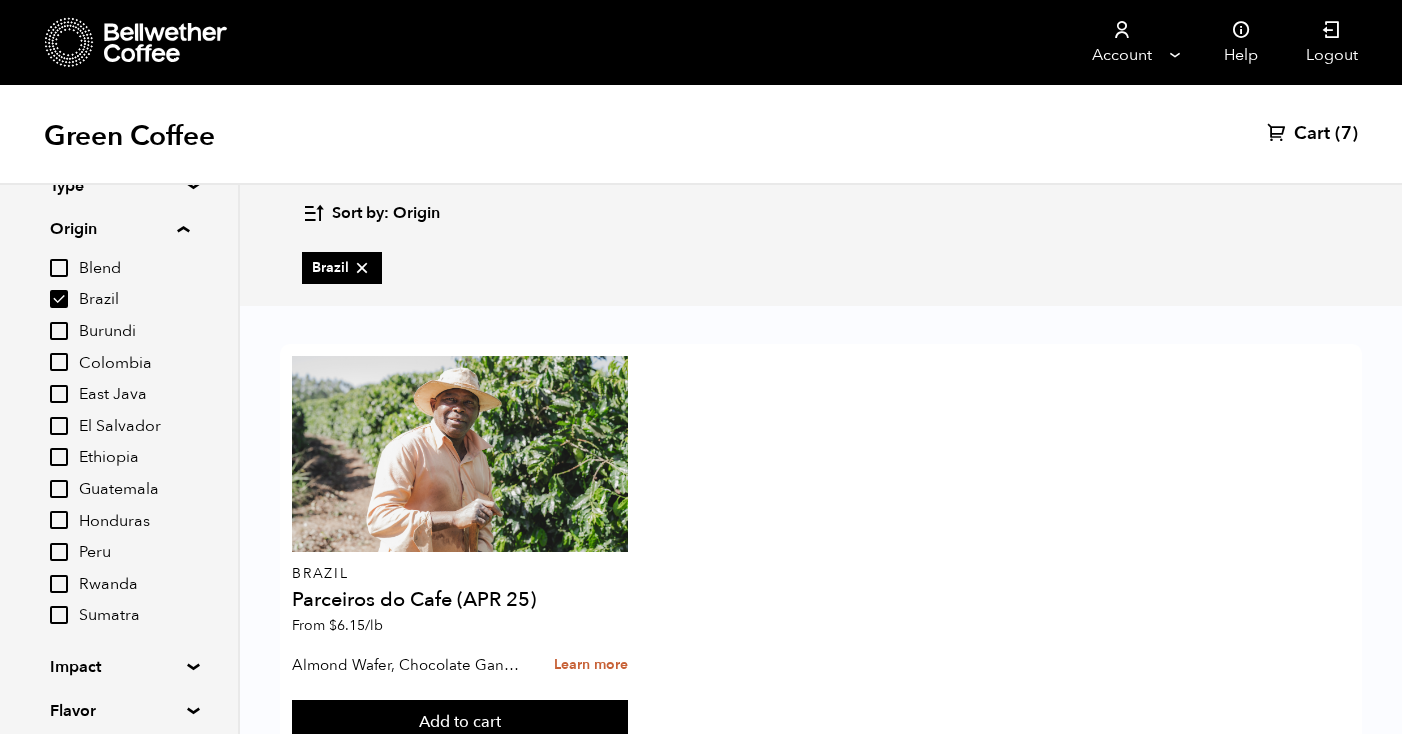 click on "Guatemala" at bounding box center (59, 489) 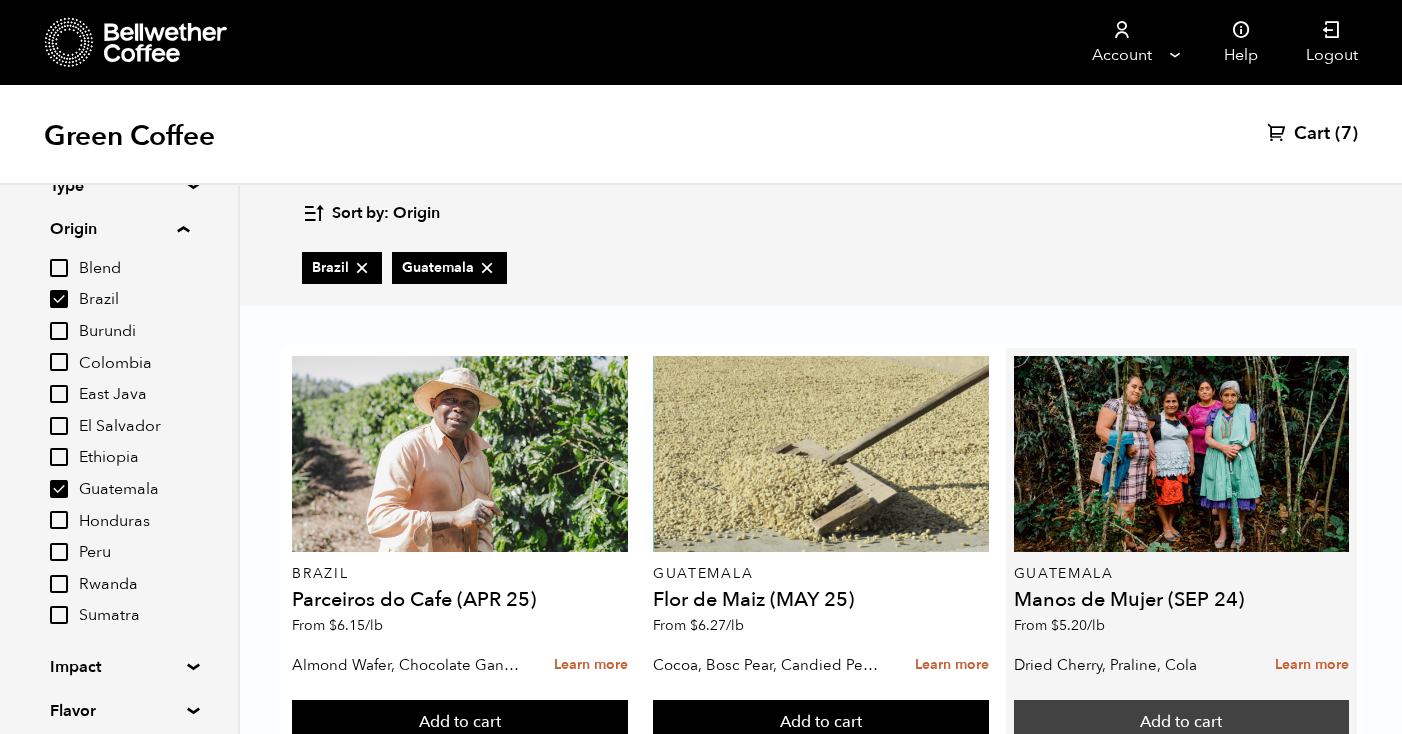 click on "Add to cart" at bounding box center (460, 723) 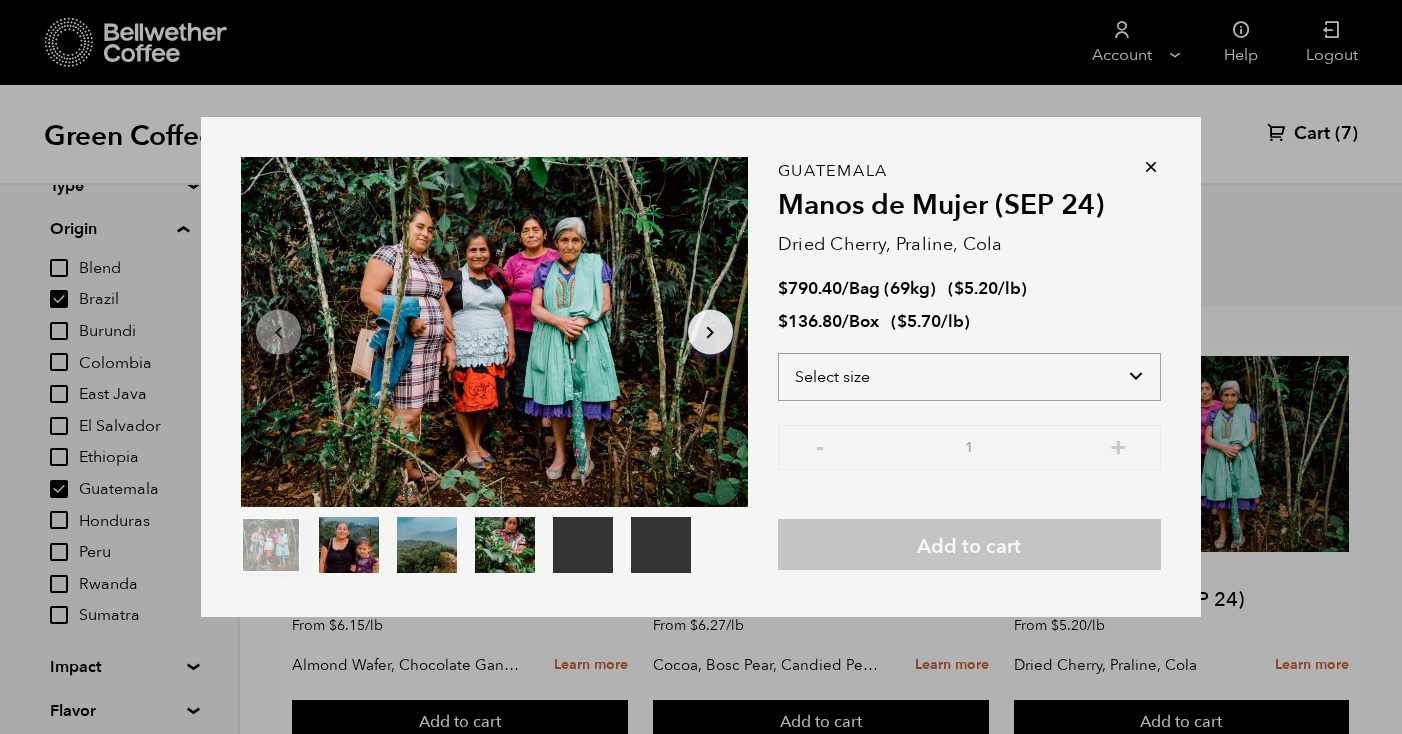 select on "bag-2" 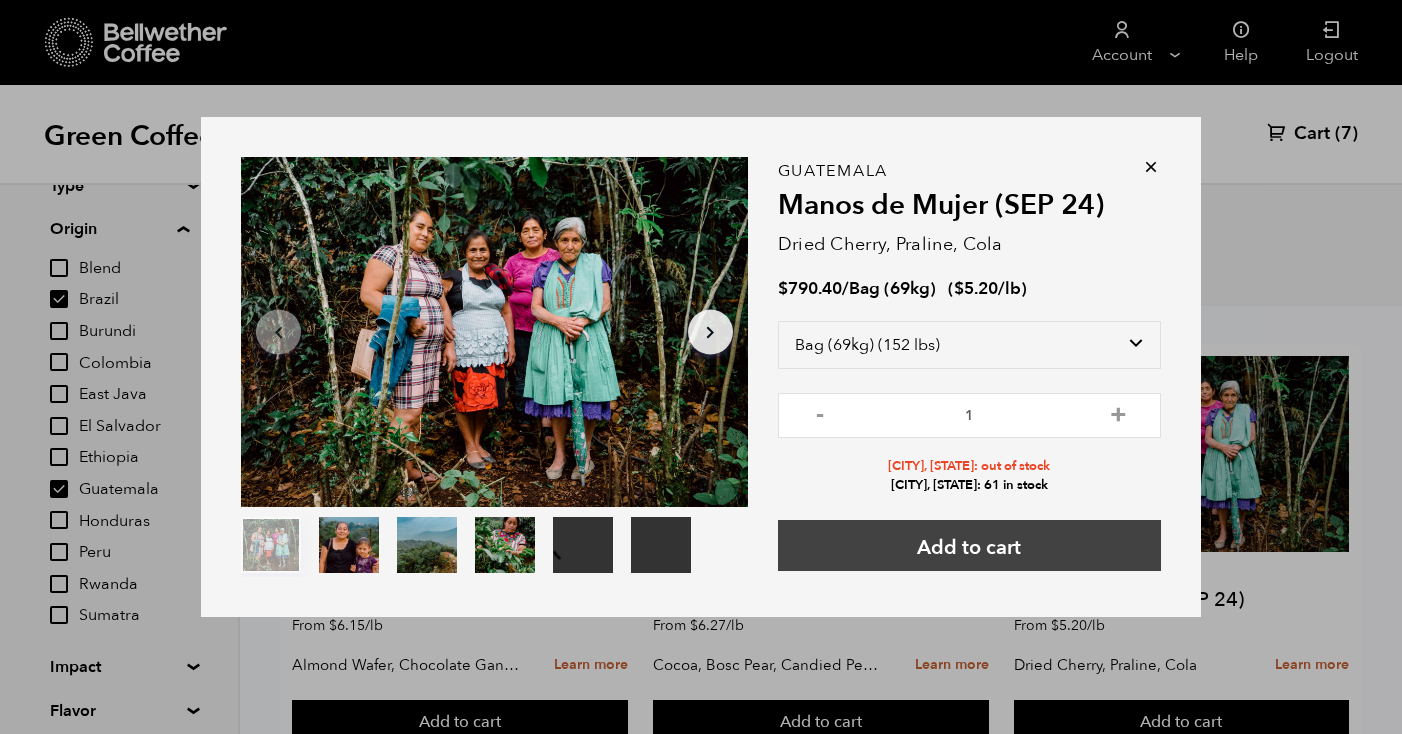 click on "Add to cart" at bounding box center (969, 545) 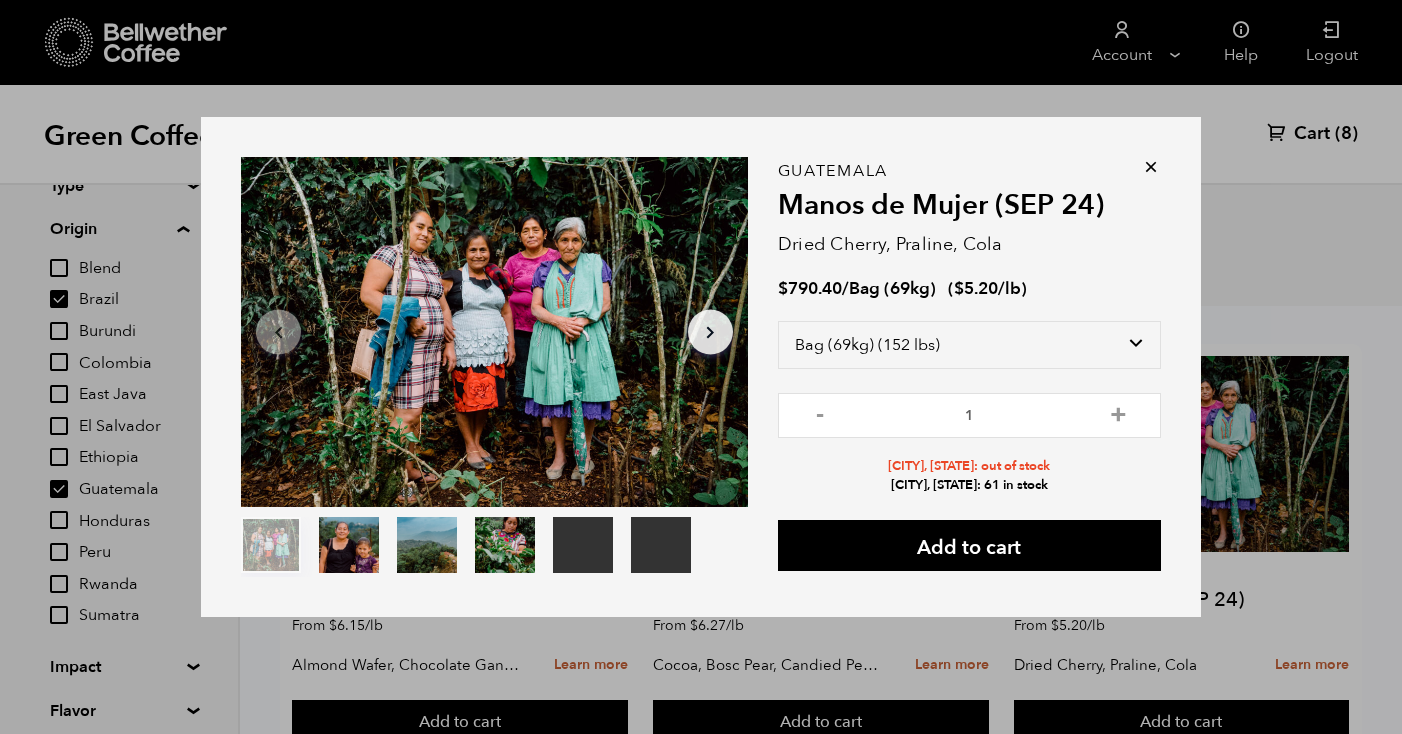 click at bounding box center (1151, 167) 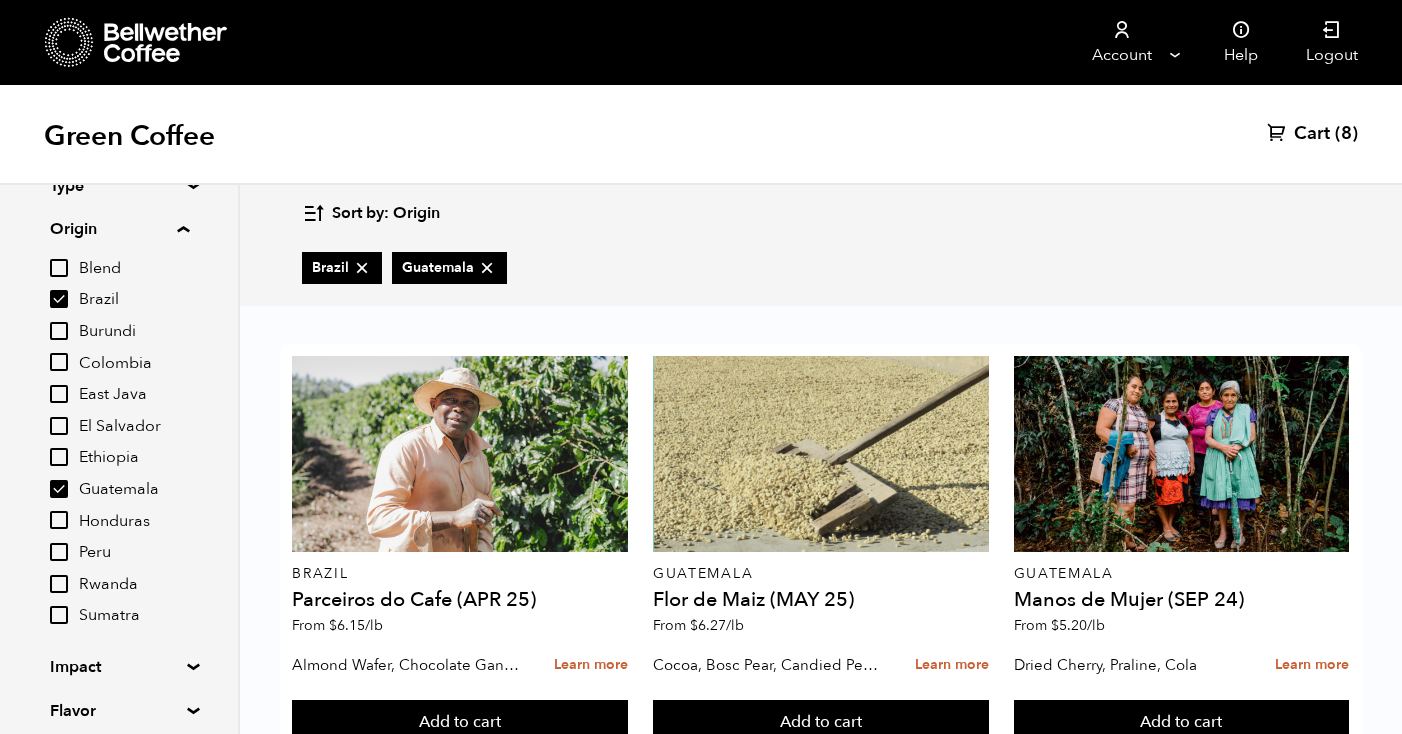 click on "Blend" at bounding box center (59, 268) 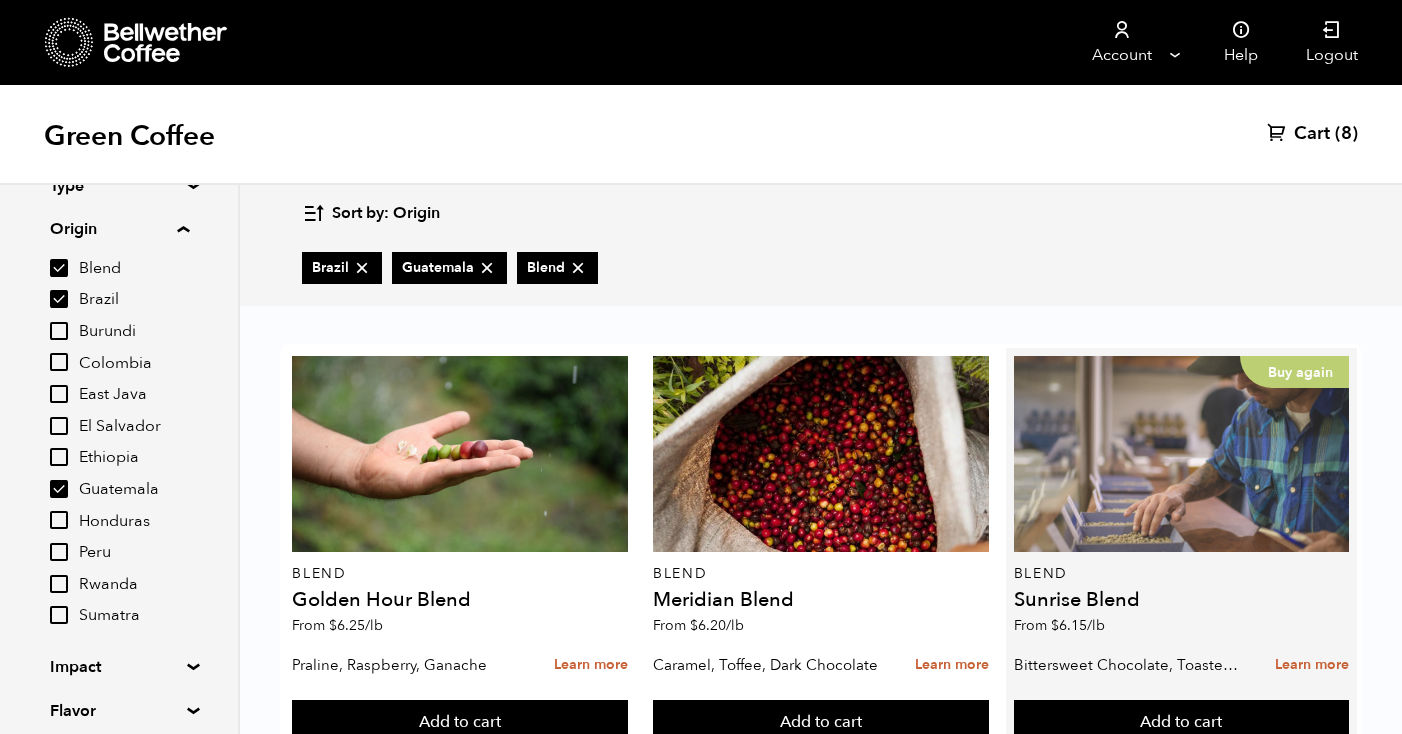 click on "Buy again" at bounding box center (1182, 454) 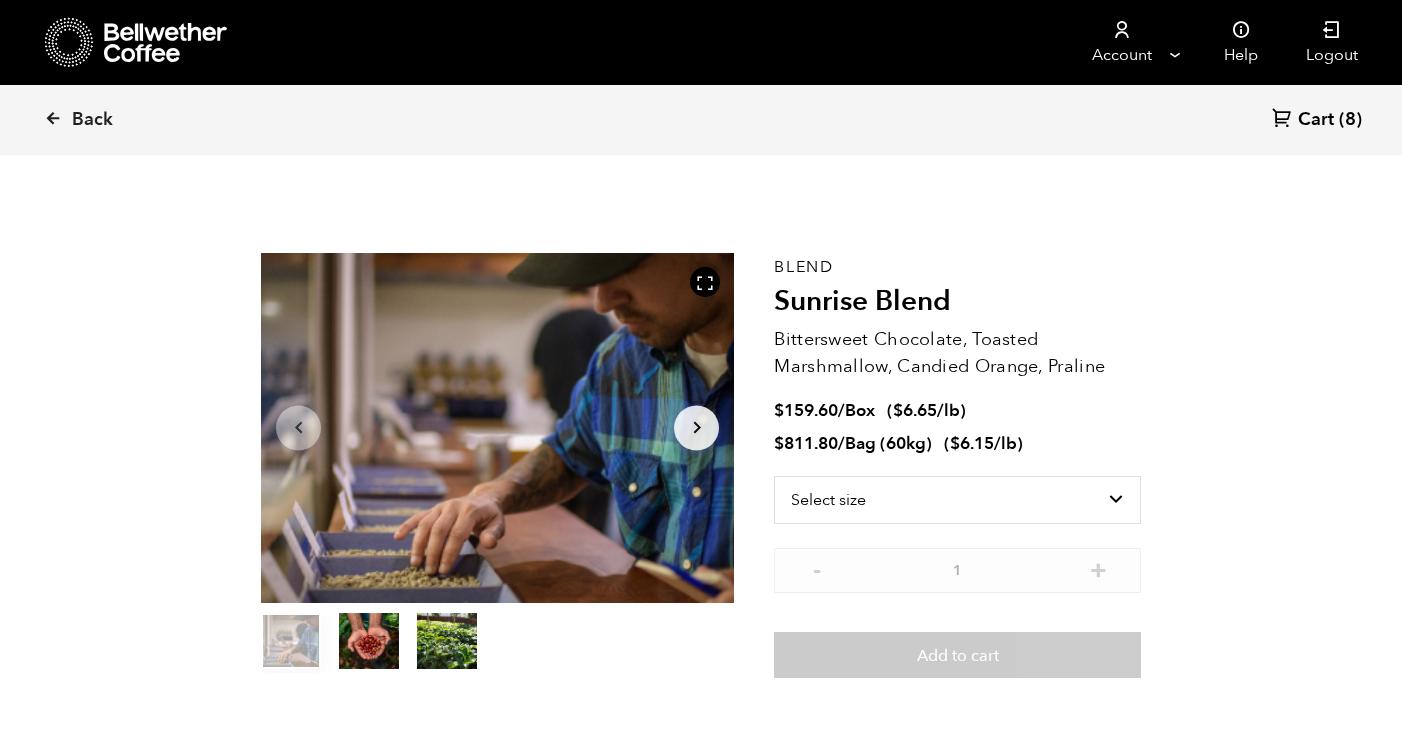 scroll, scrollTop: 0, scrollLeft: 0, axis: both 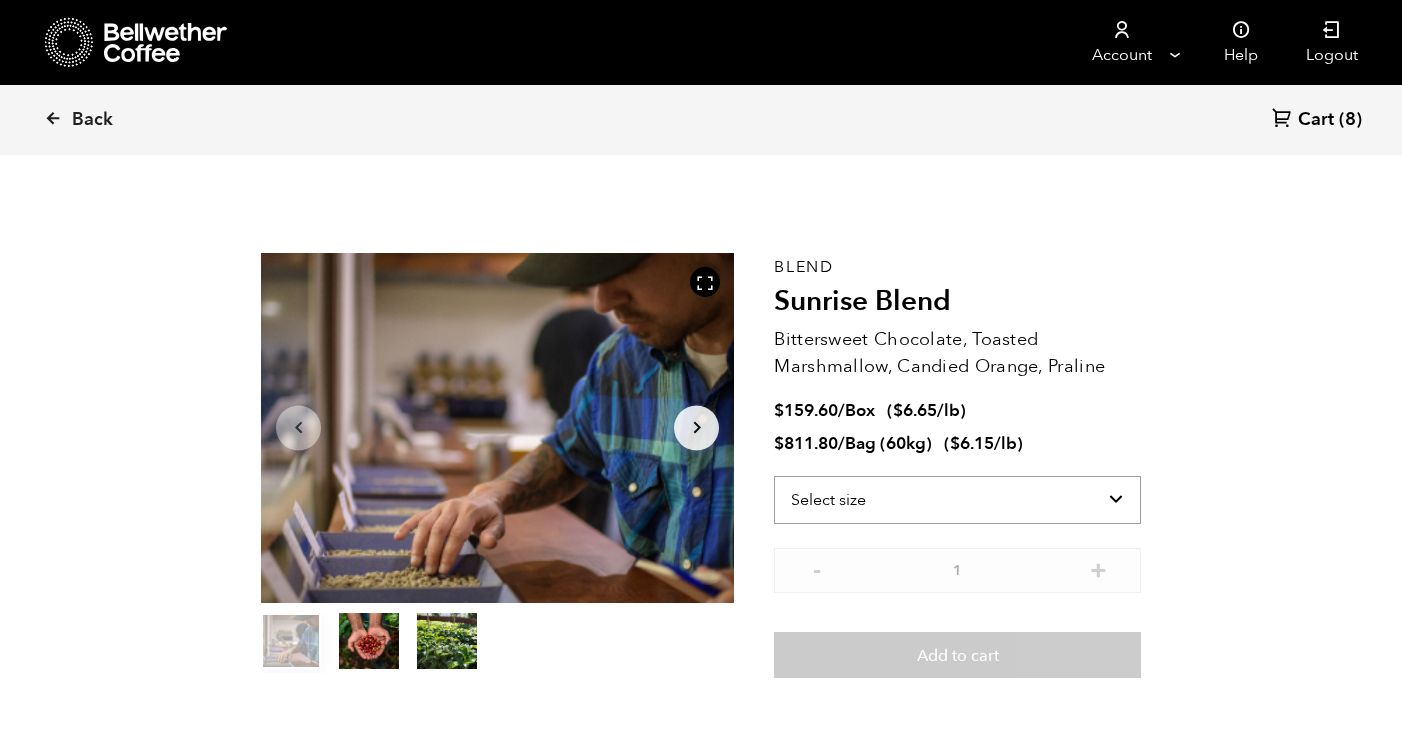 select on "bag-3" 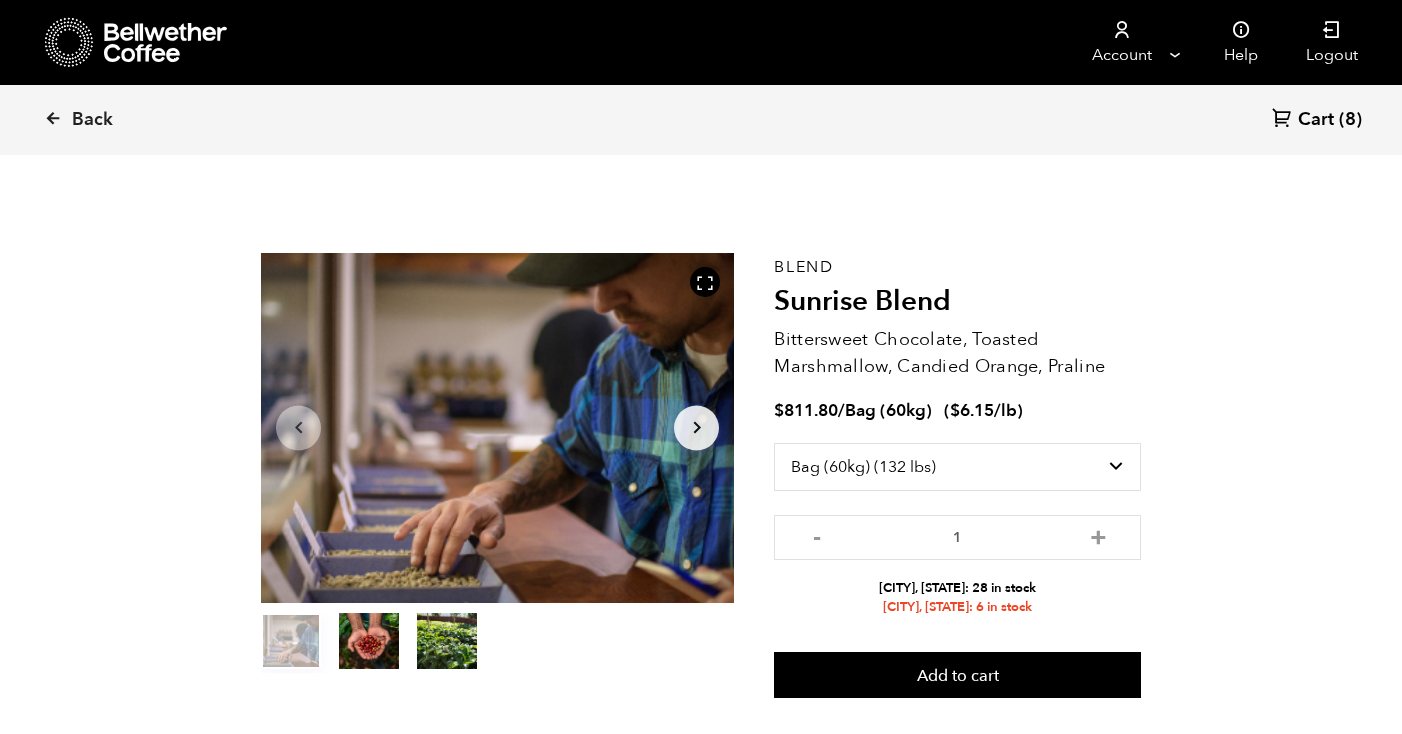 click on "Cart" at bounding box center [1316, 120] 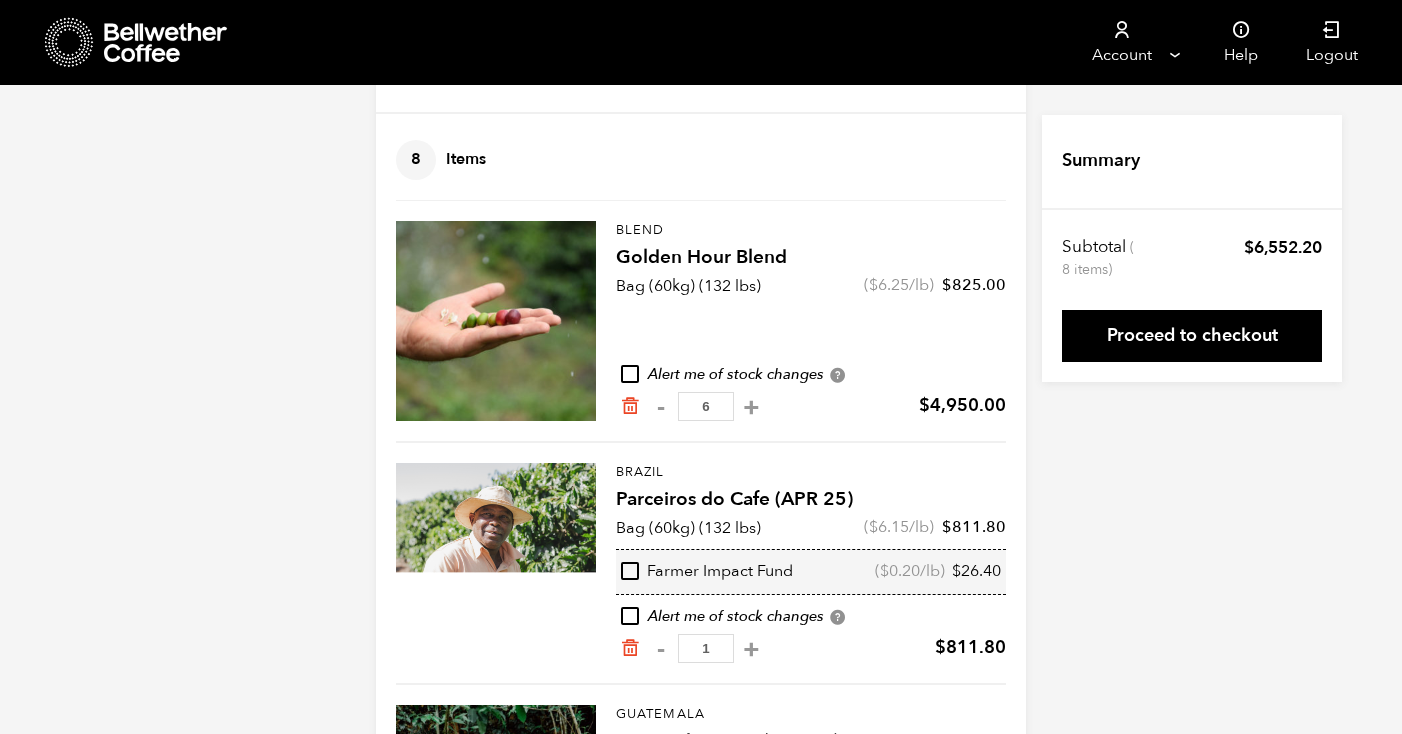 scroll, scrollTop: 89, scrollLeft: 0, axis: vertical 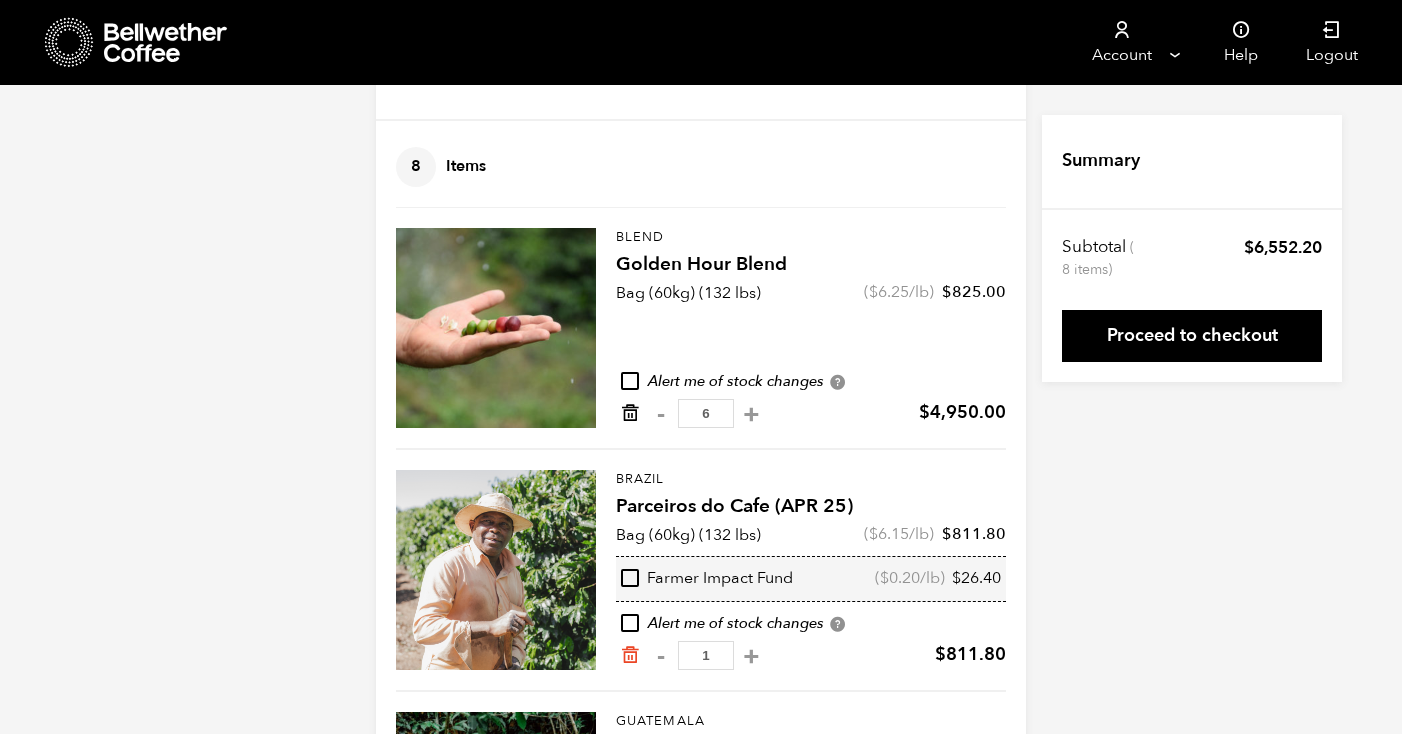 click at bounding box center [630, 413] 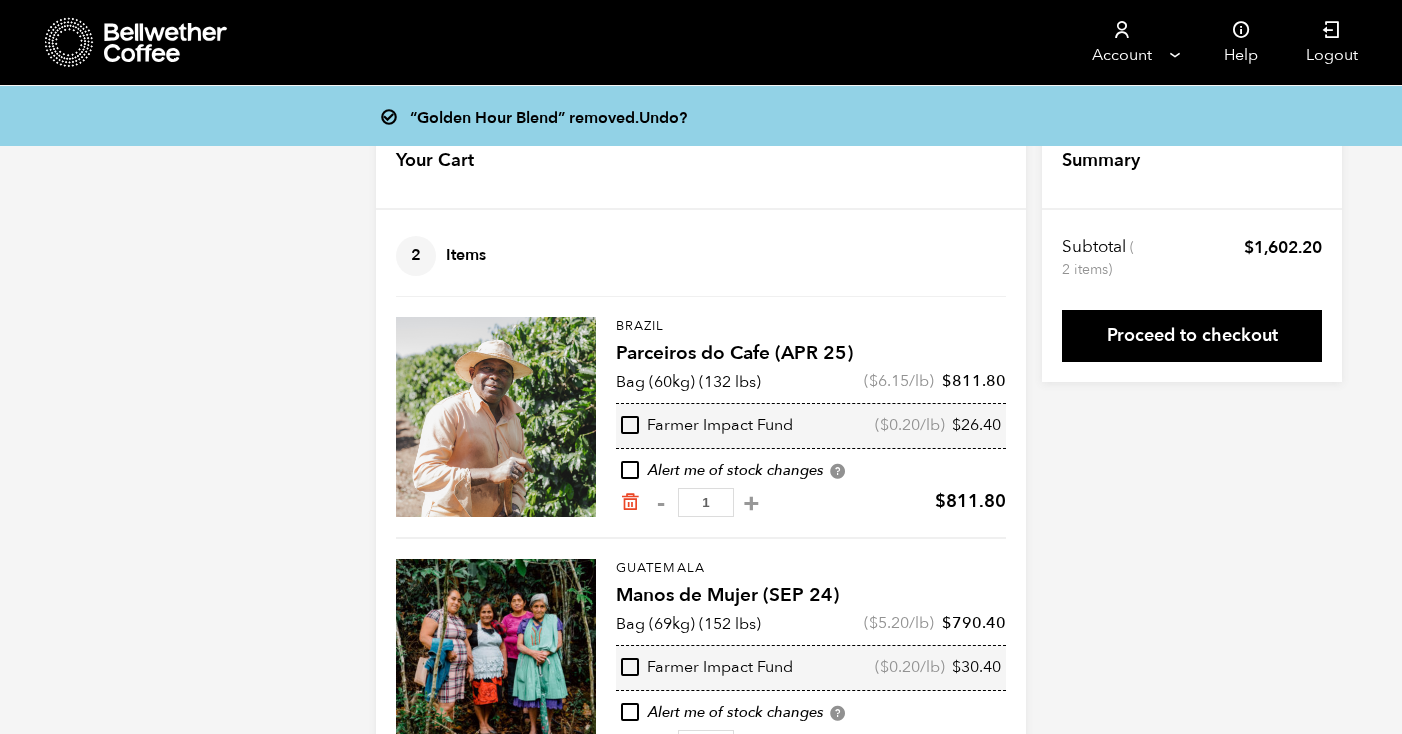 scroll, scrollTop: 0, scrollLeft: 0, axis: both 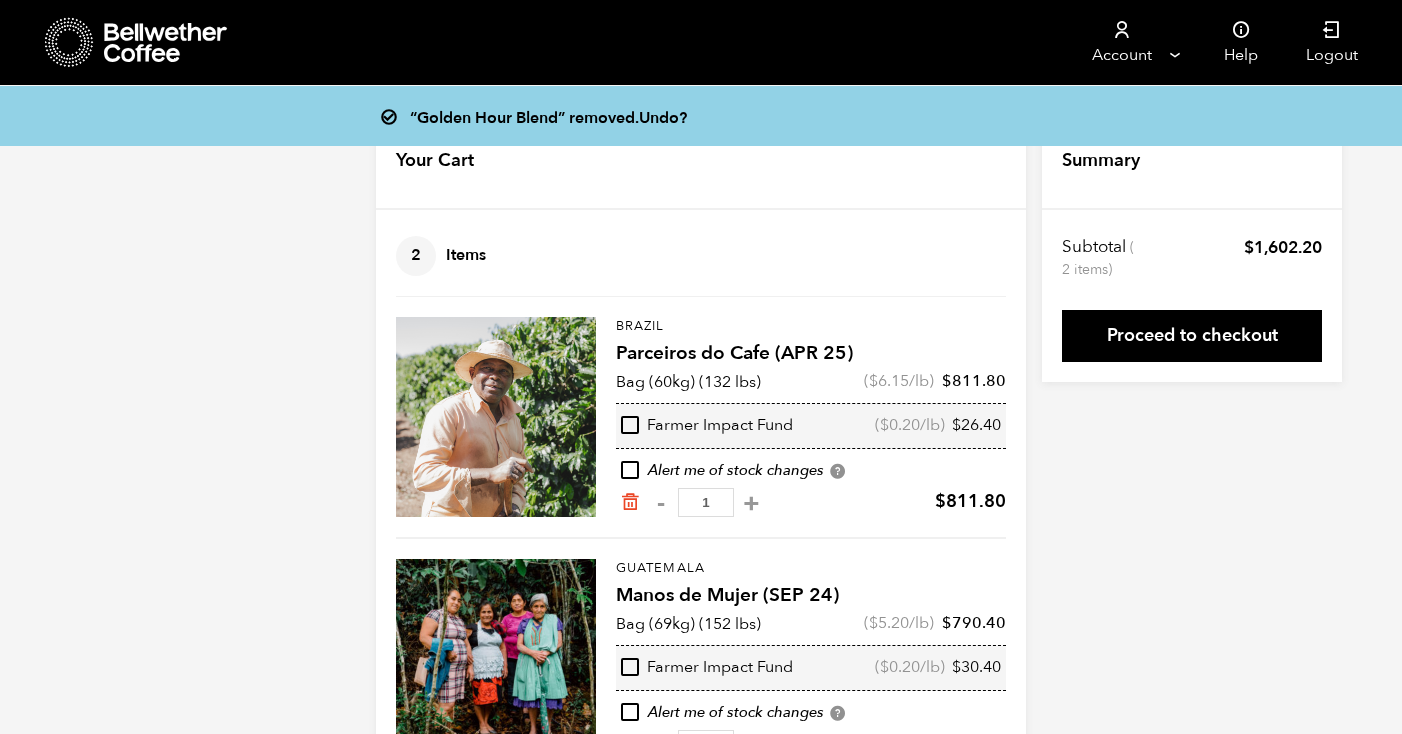 click 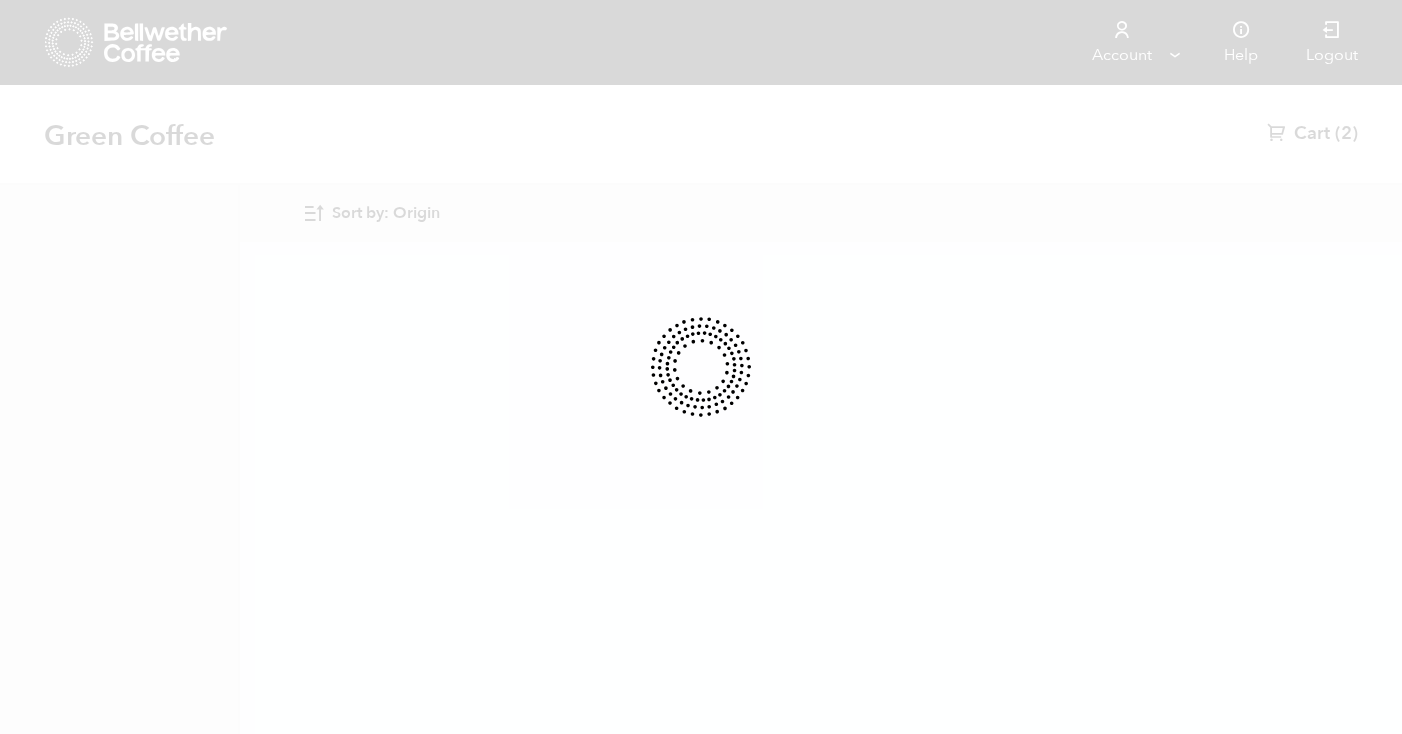 scroll, scrollTop: 0, scrollLeft: 0, axis: both 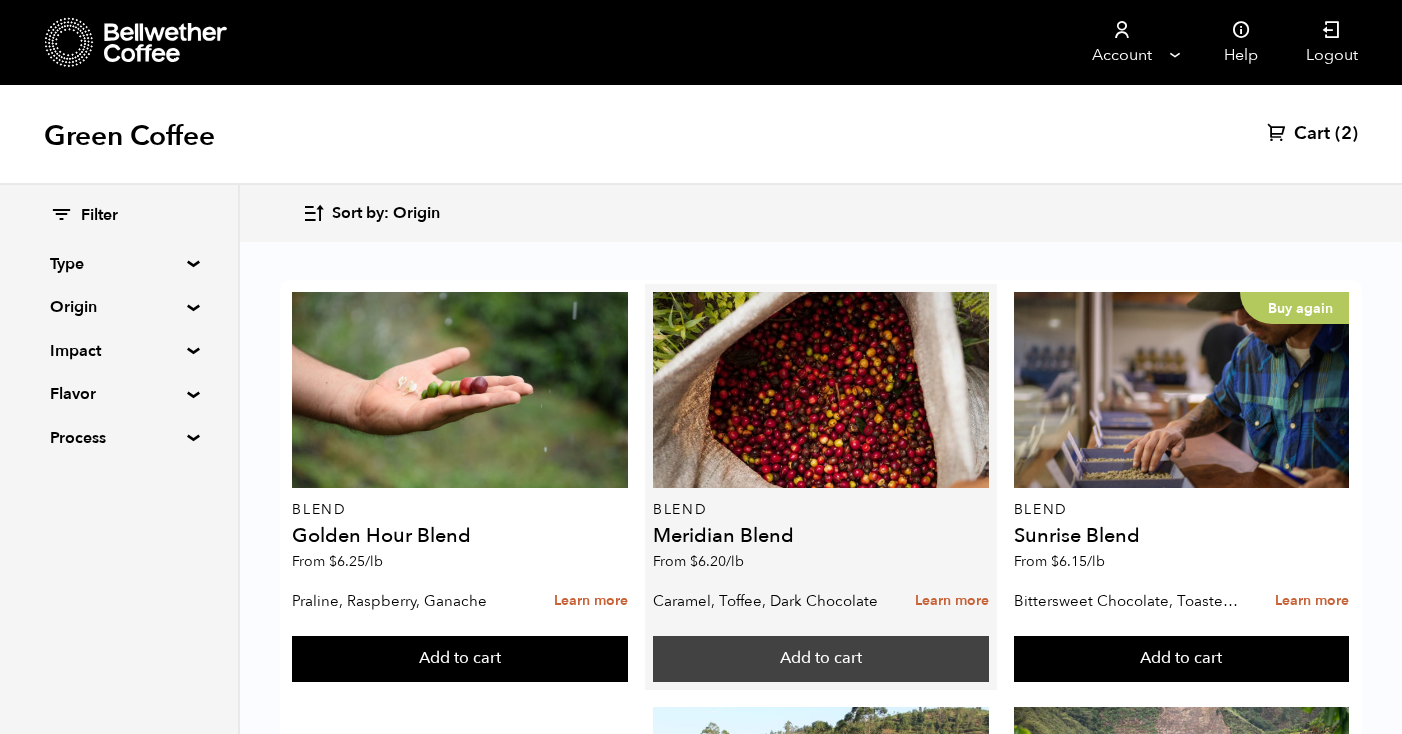 click on "Add to cart" at bounding box center (460, 659) 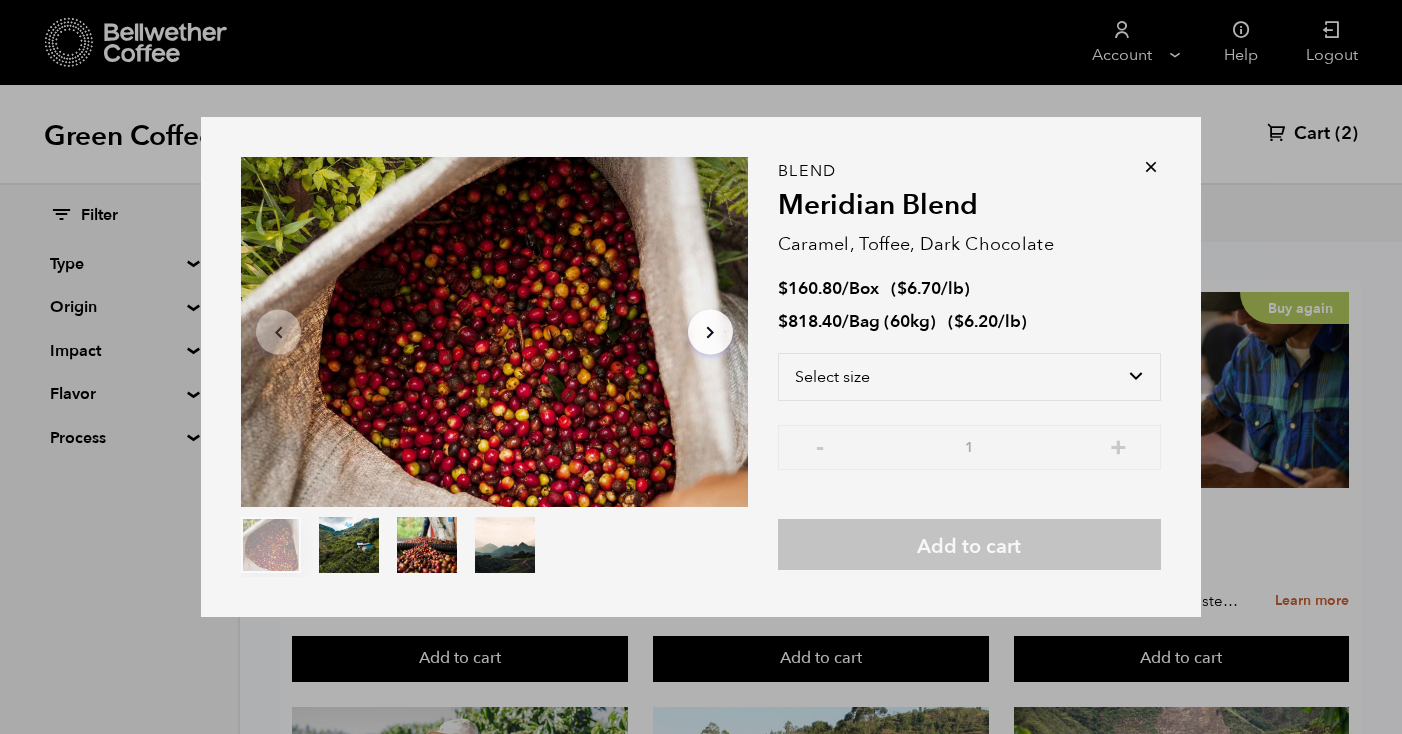 click at bounding box center (1151, 167) 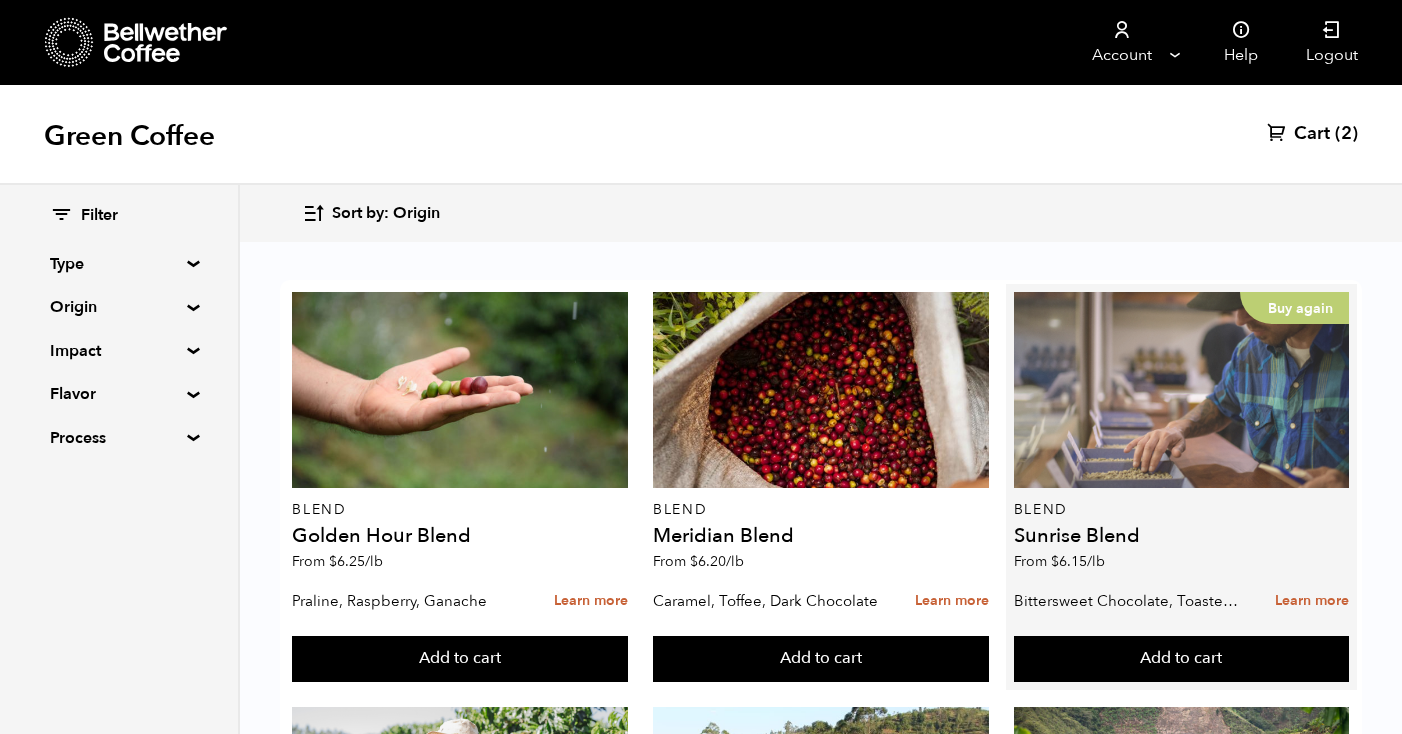 click on "Buy again" at bounding box center [1182, 390] 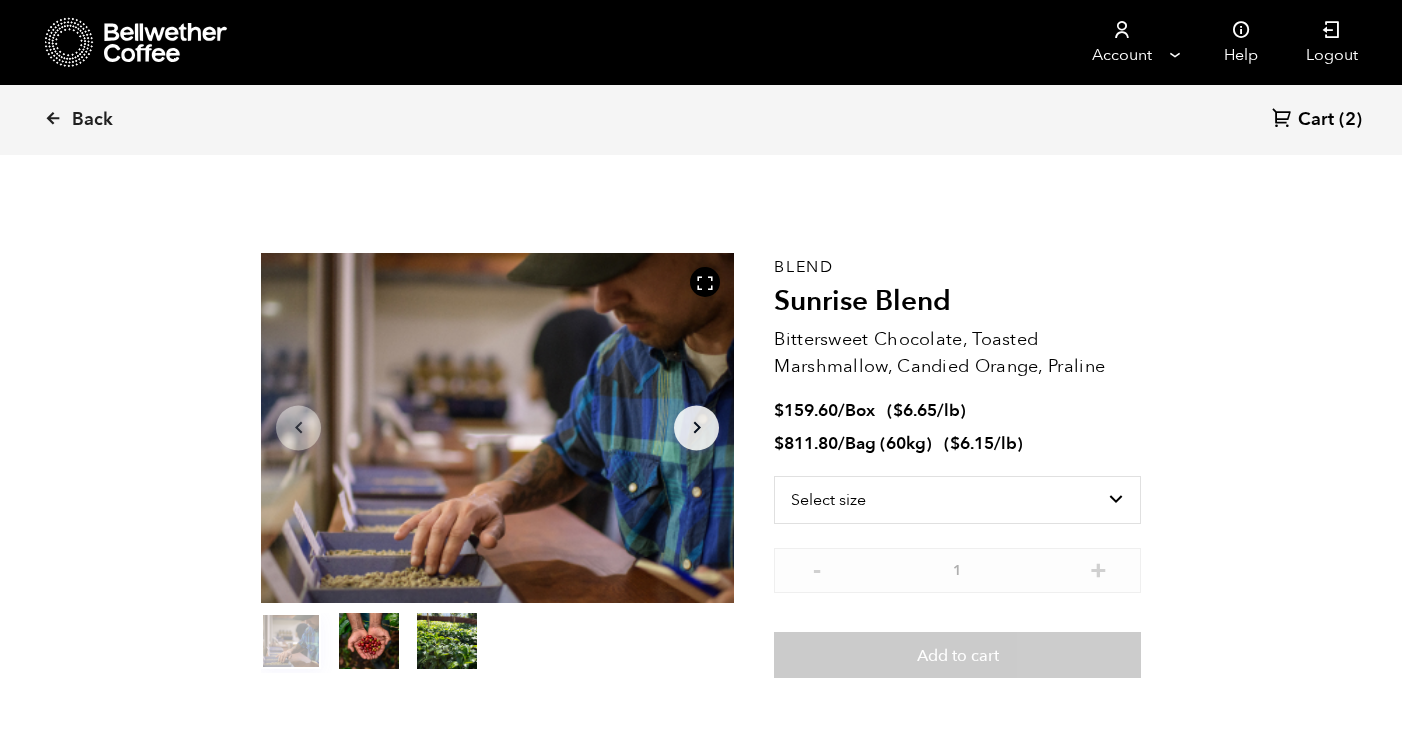 scroll, scrollTop: 0, scrollLeft: 0, axis: both 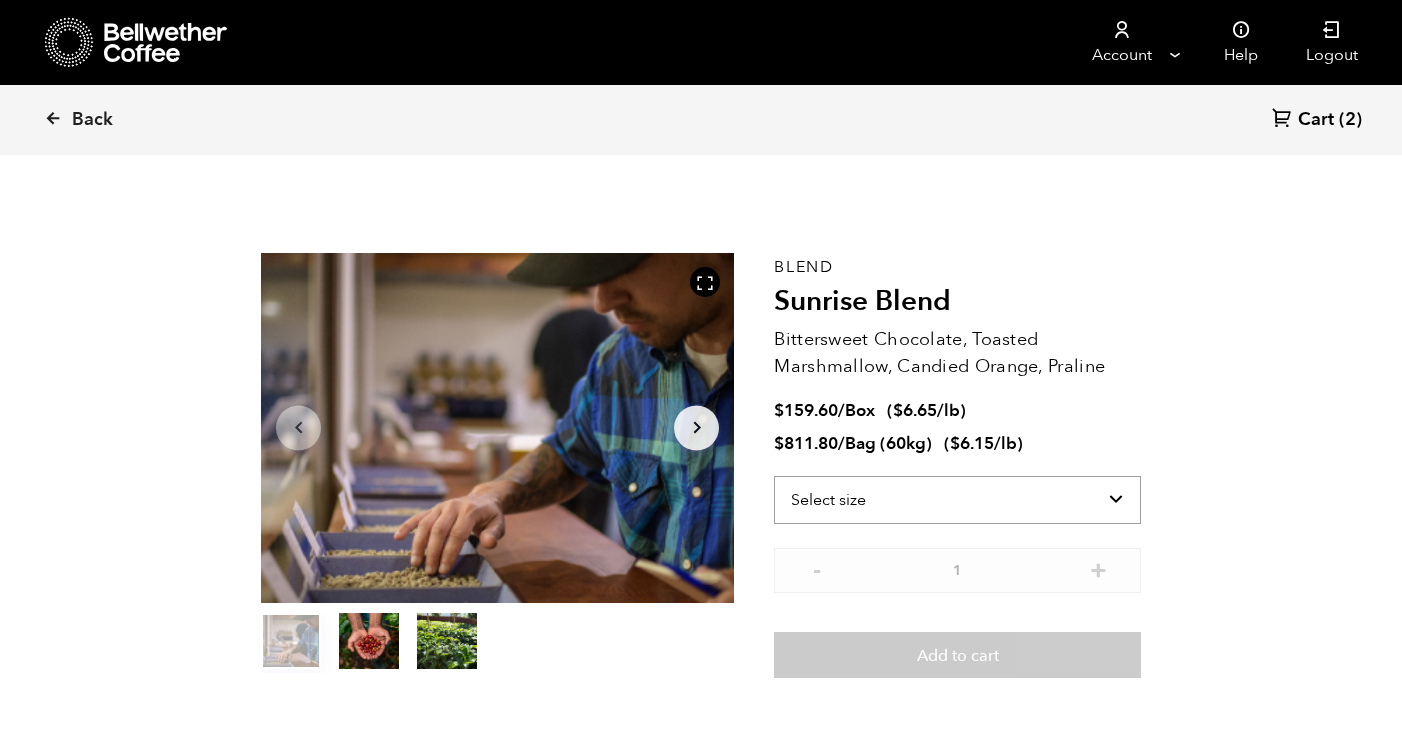 select on "bag-3" 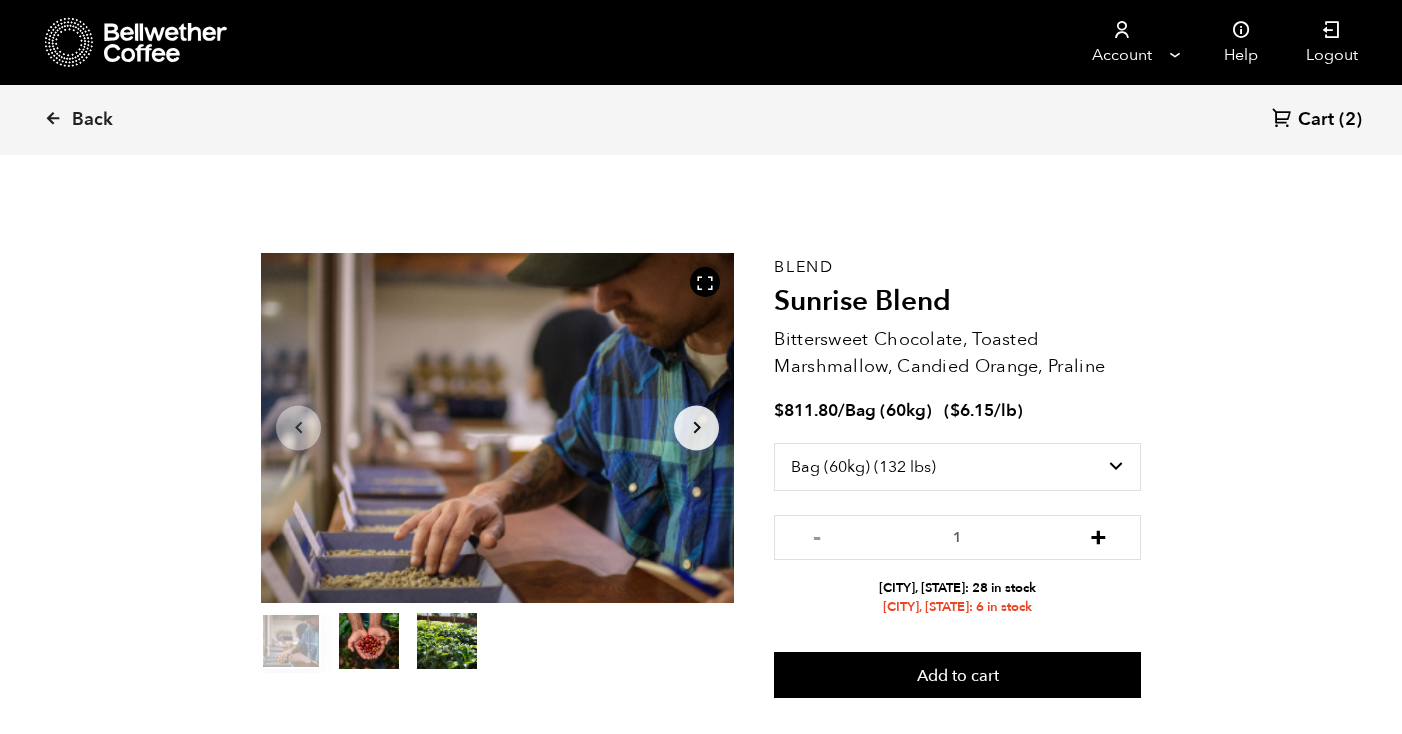 click on "+" at bounding box center (1098, 535) 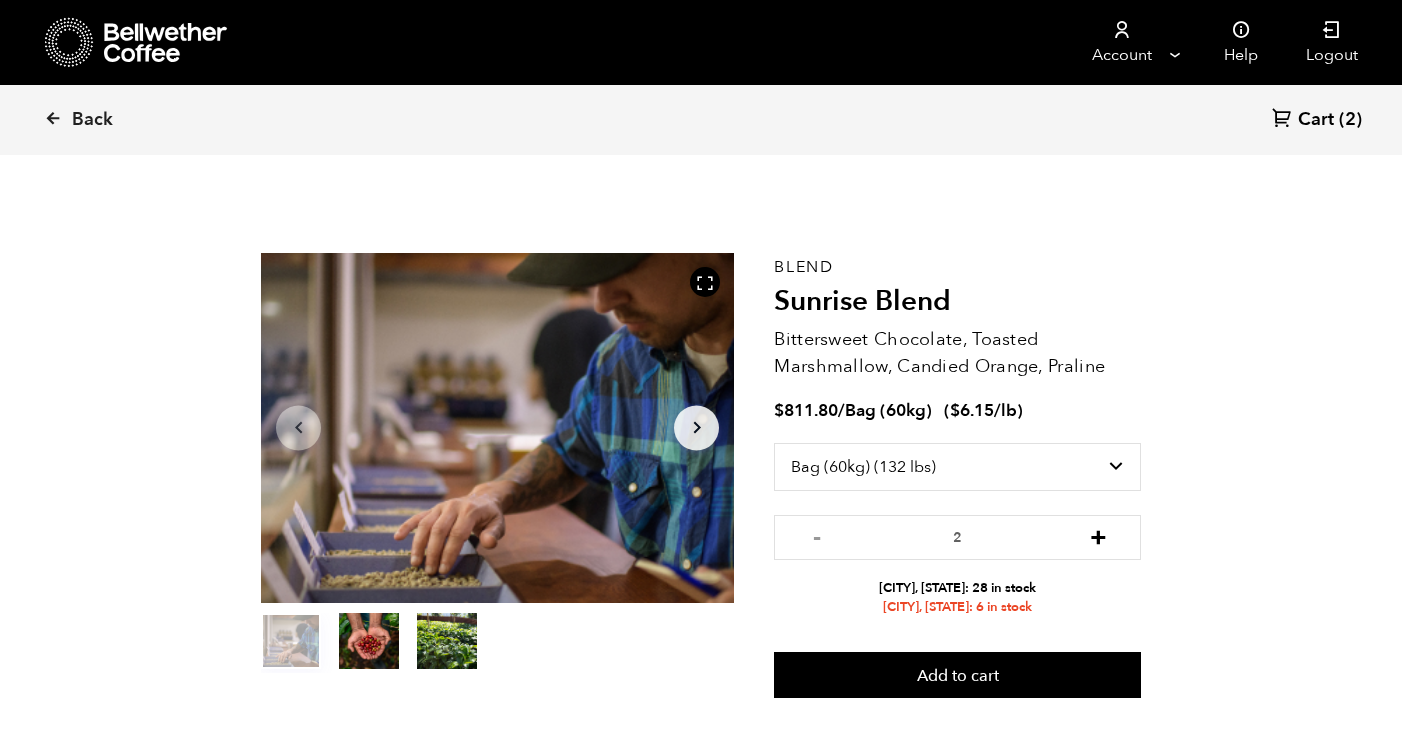 click on "+" at bounding box center [1098, 535] 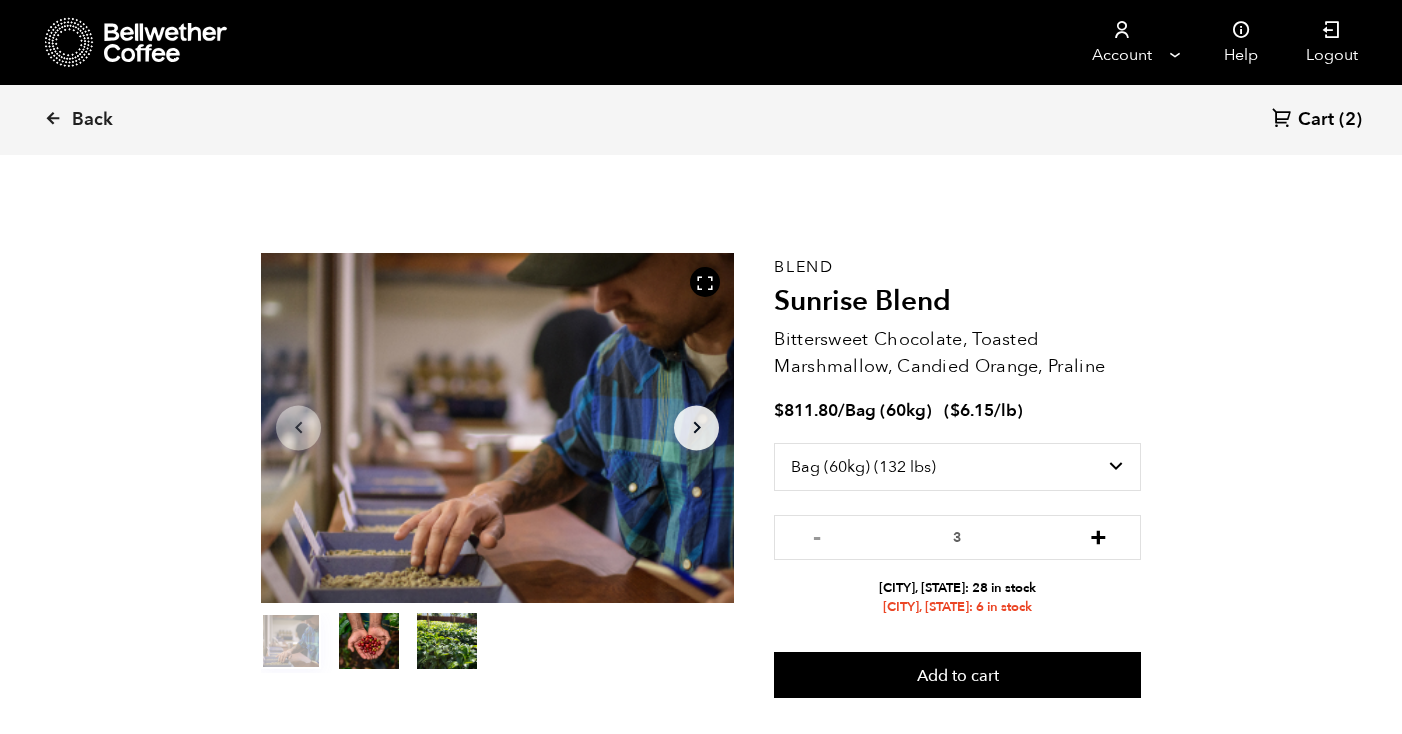 click on "+" at bounding box center (1098, 535) 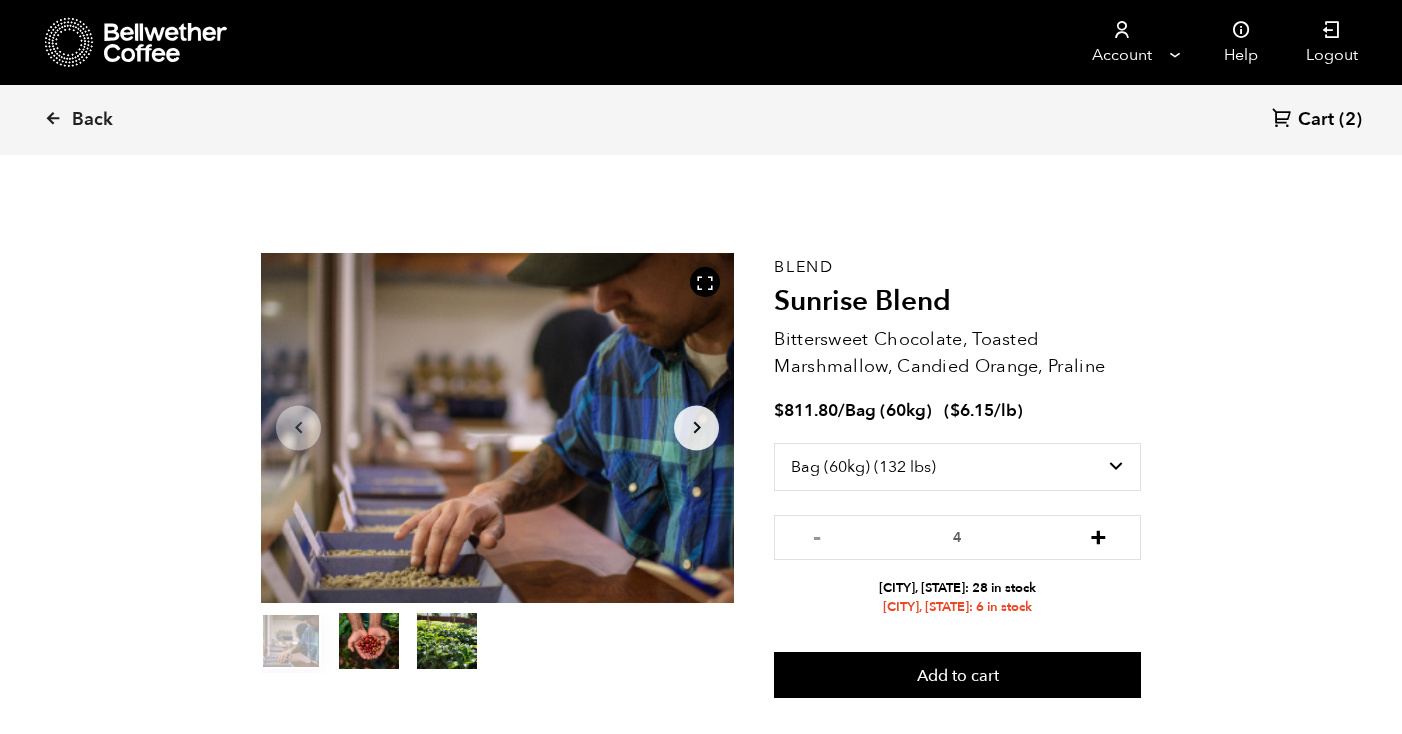 click on "+" at bounding box center [1098, 535] 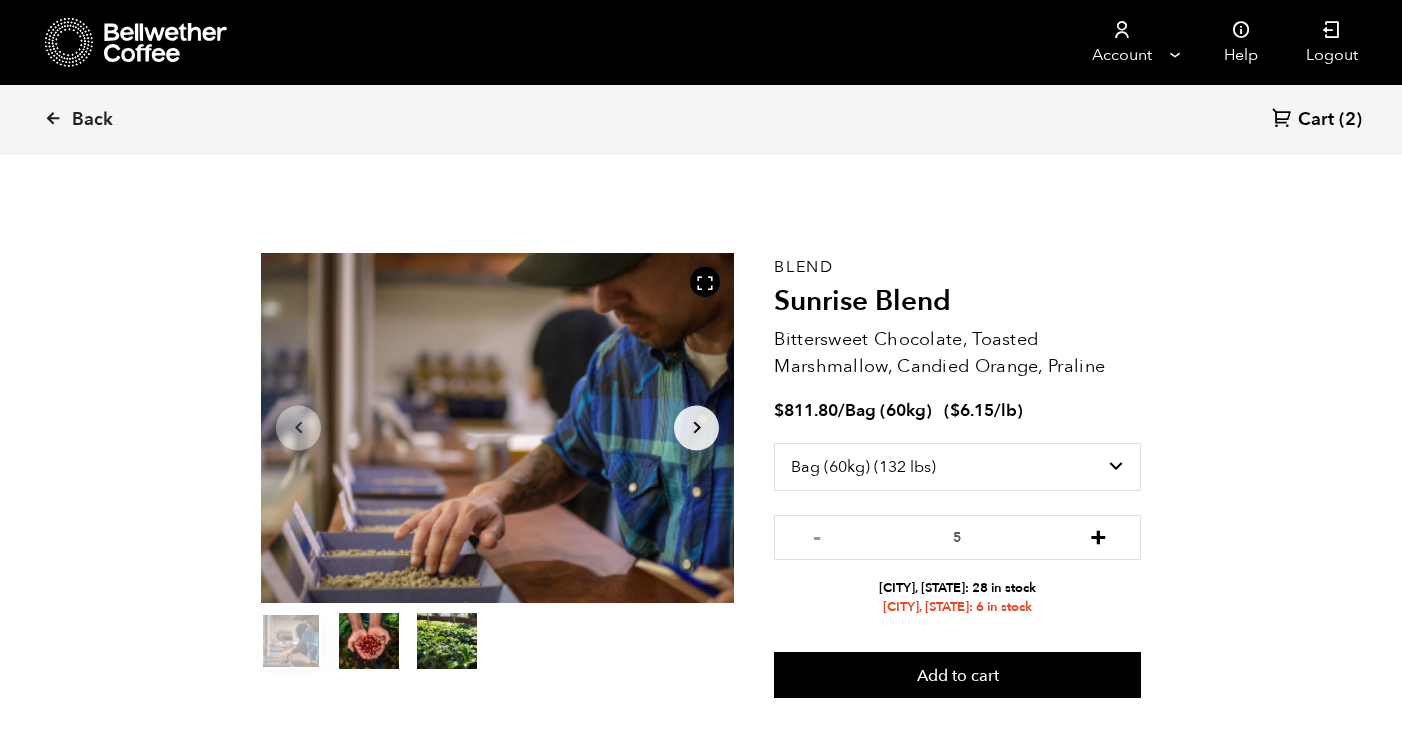 click on "+" at bounding box center (1098, 535) 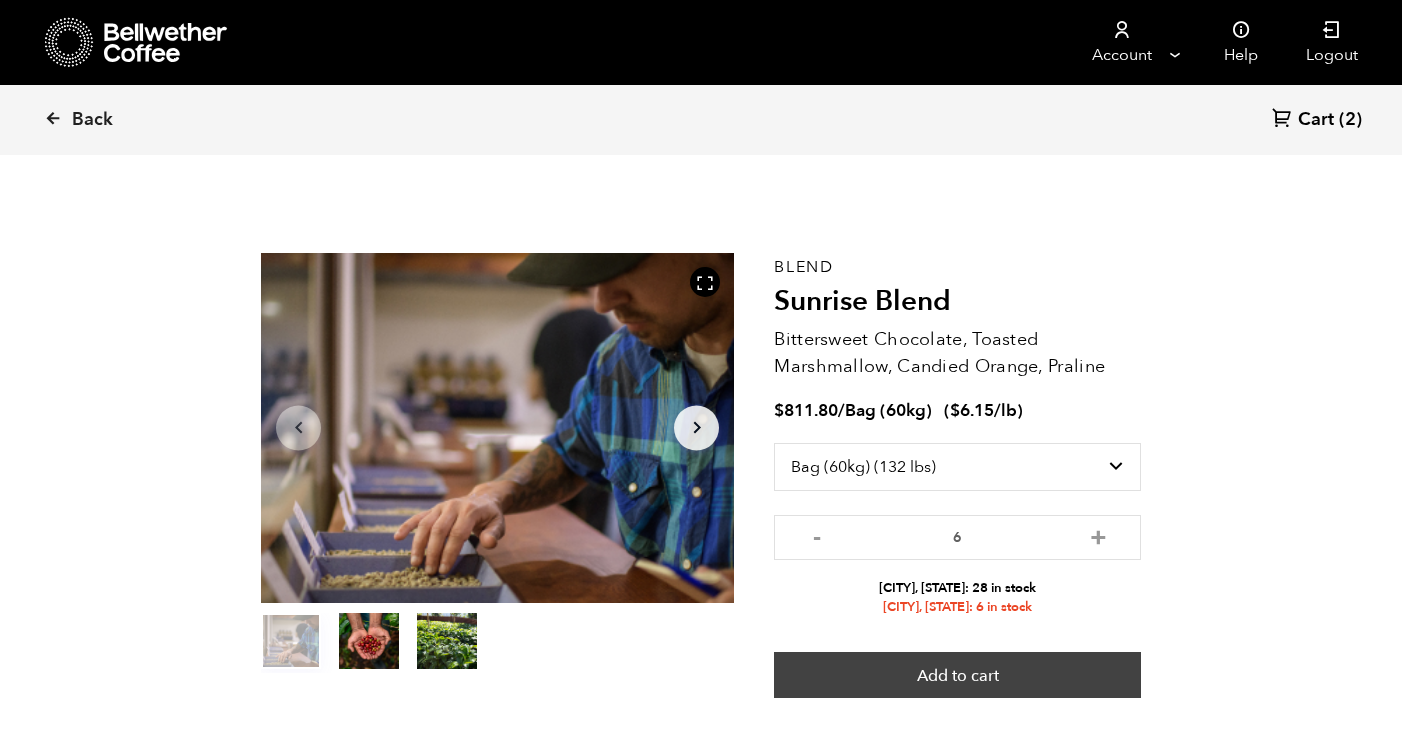 click on "Add to cart" at bounding box center (957, 675) 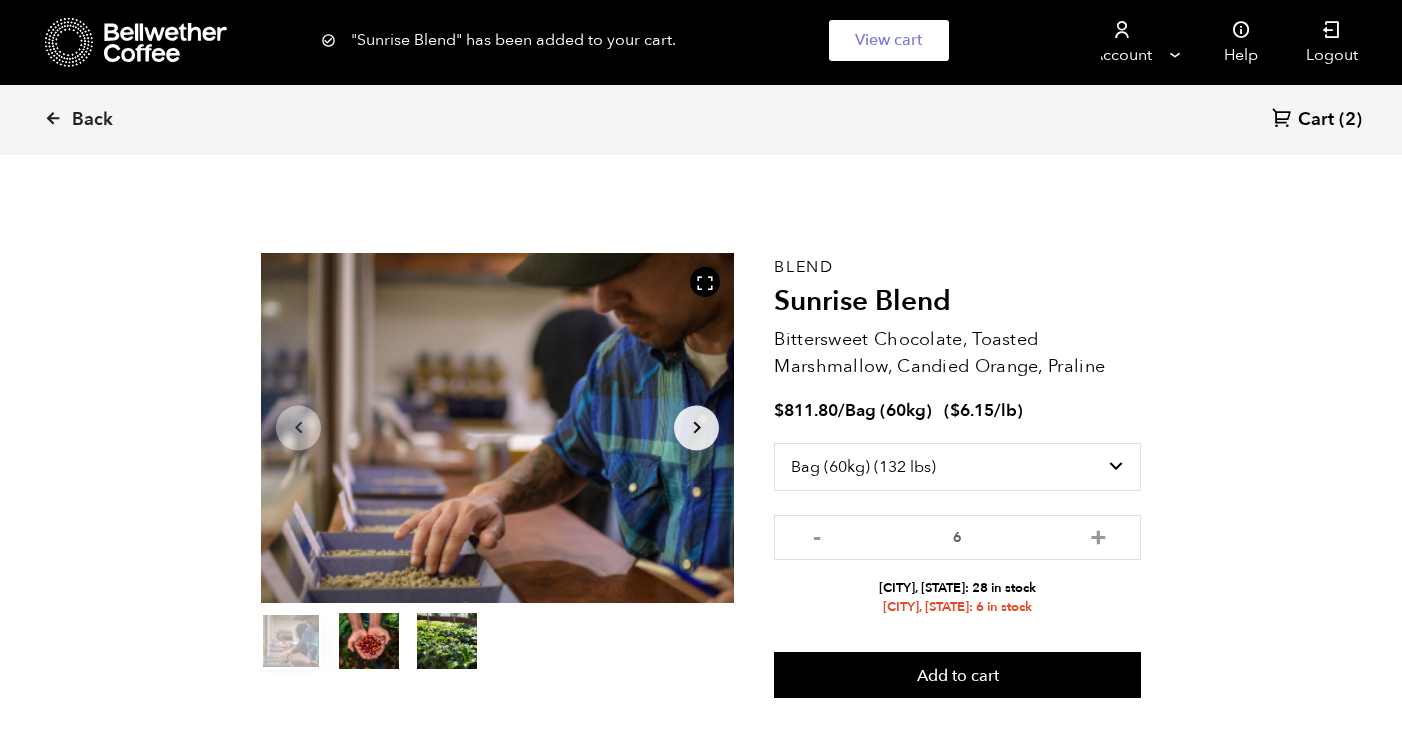 click on "Cart" at bounding box center [1316, 120] 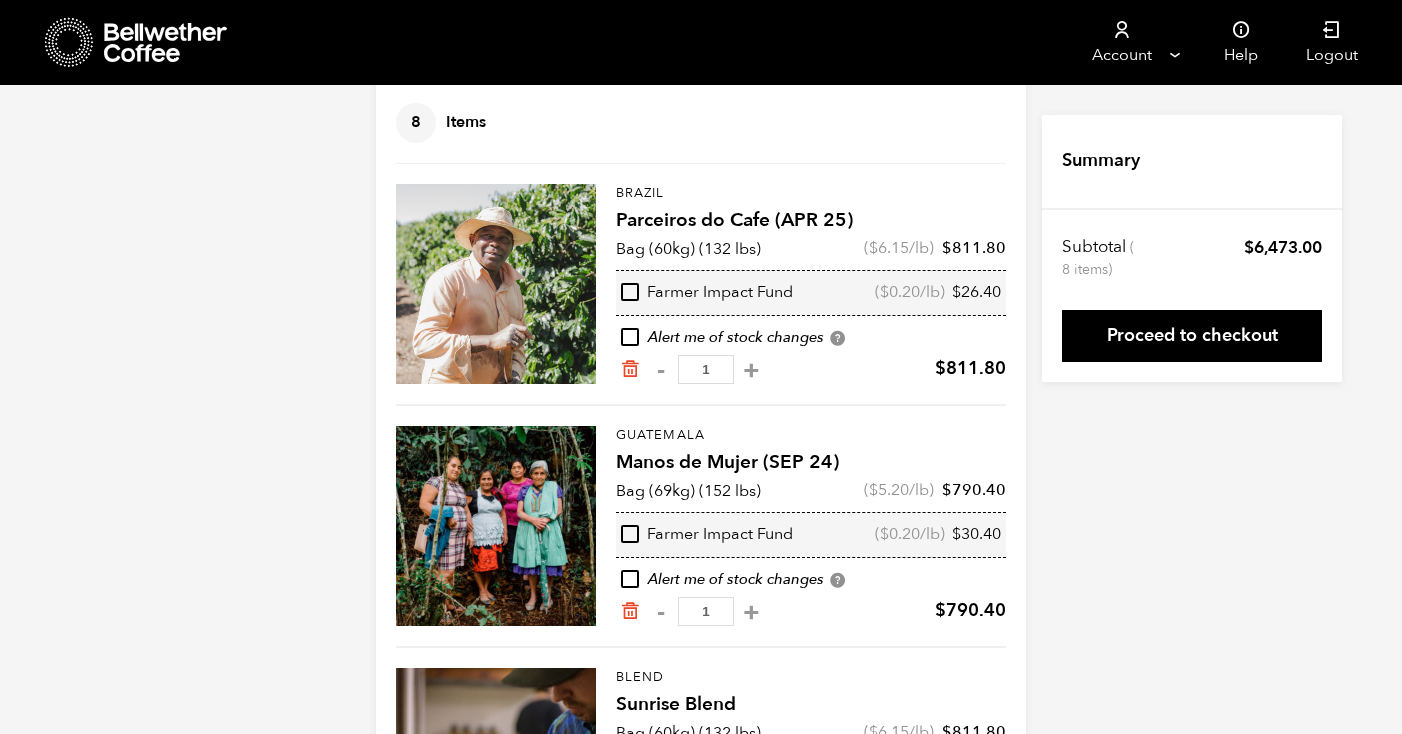 scroll, scrollTop: 133, scrollLeft: 0, axis: vertical 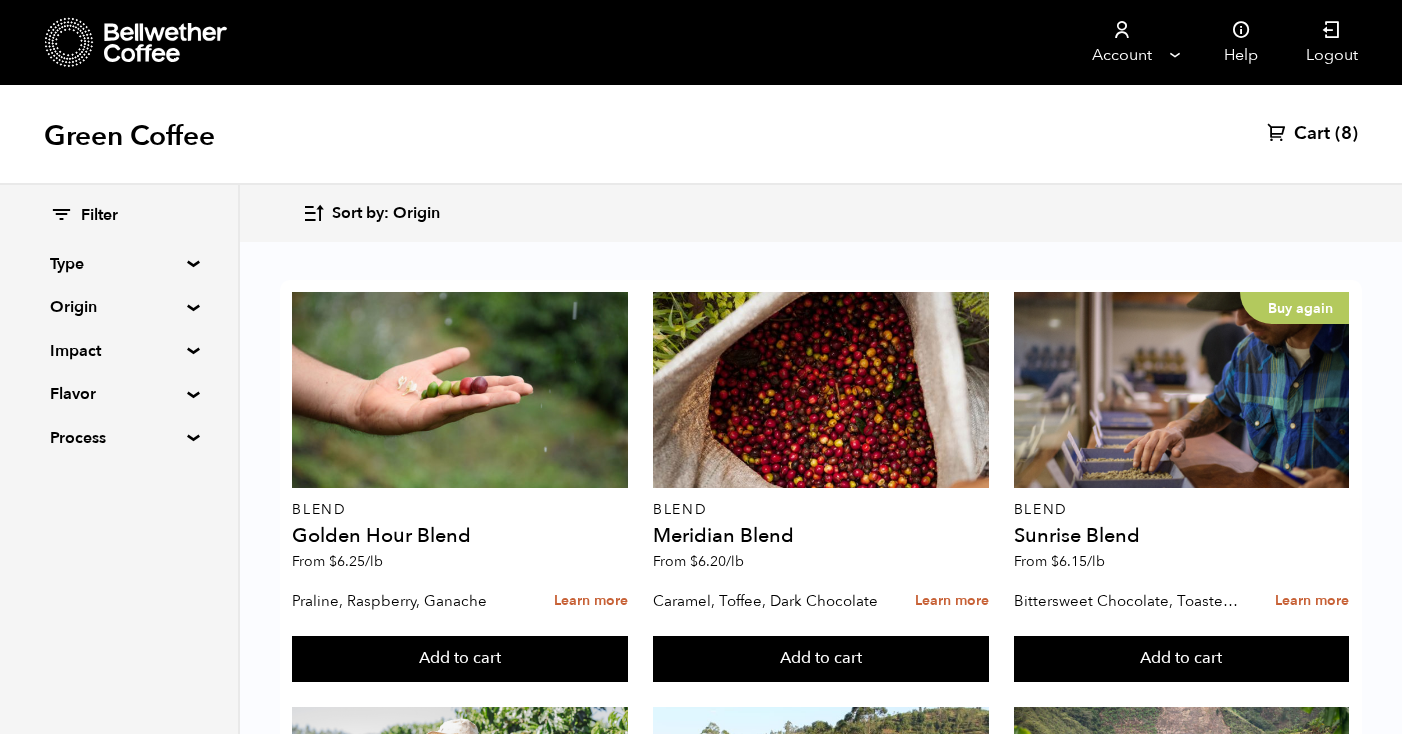 click on "Impact" at bounding box center [119, 351] 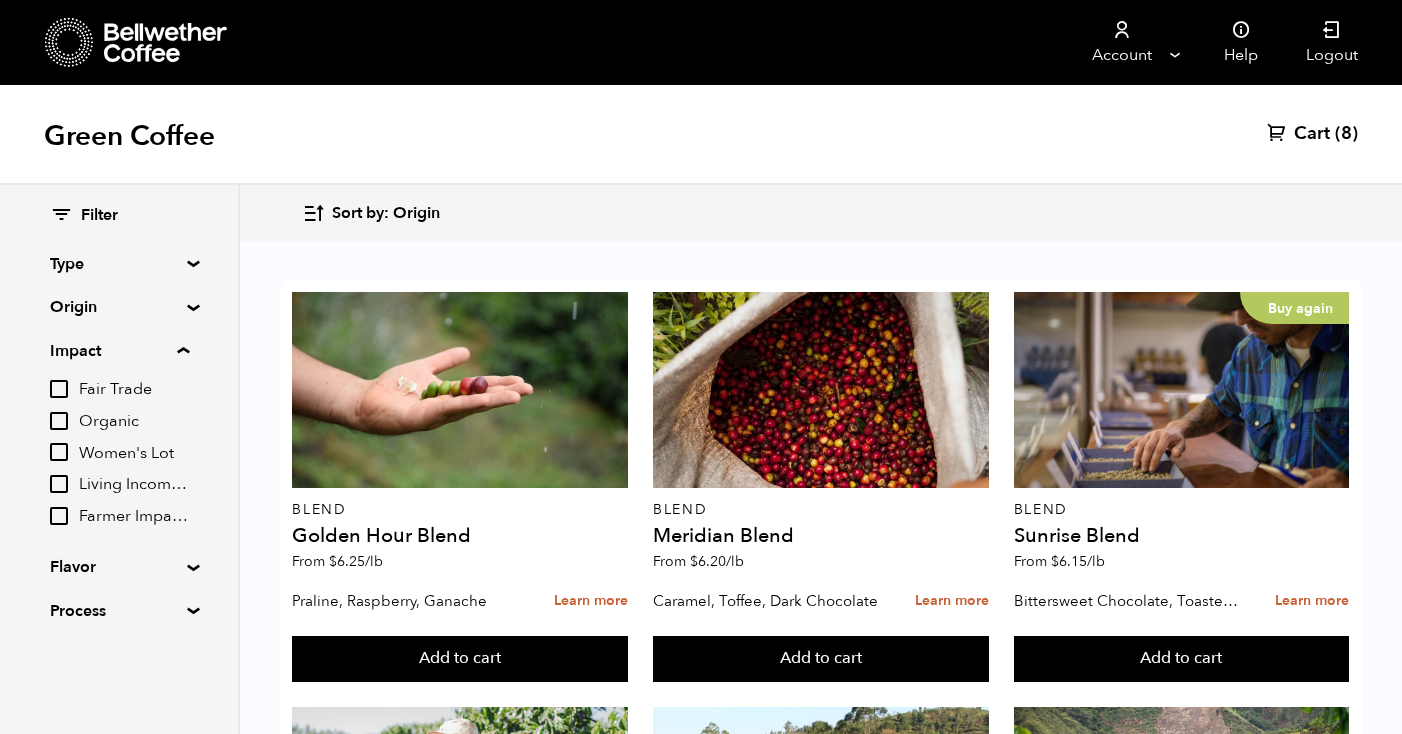 click on "Women's Lot" at bounding box center [59, 452] 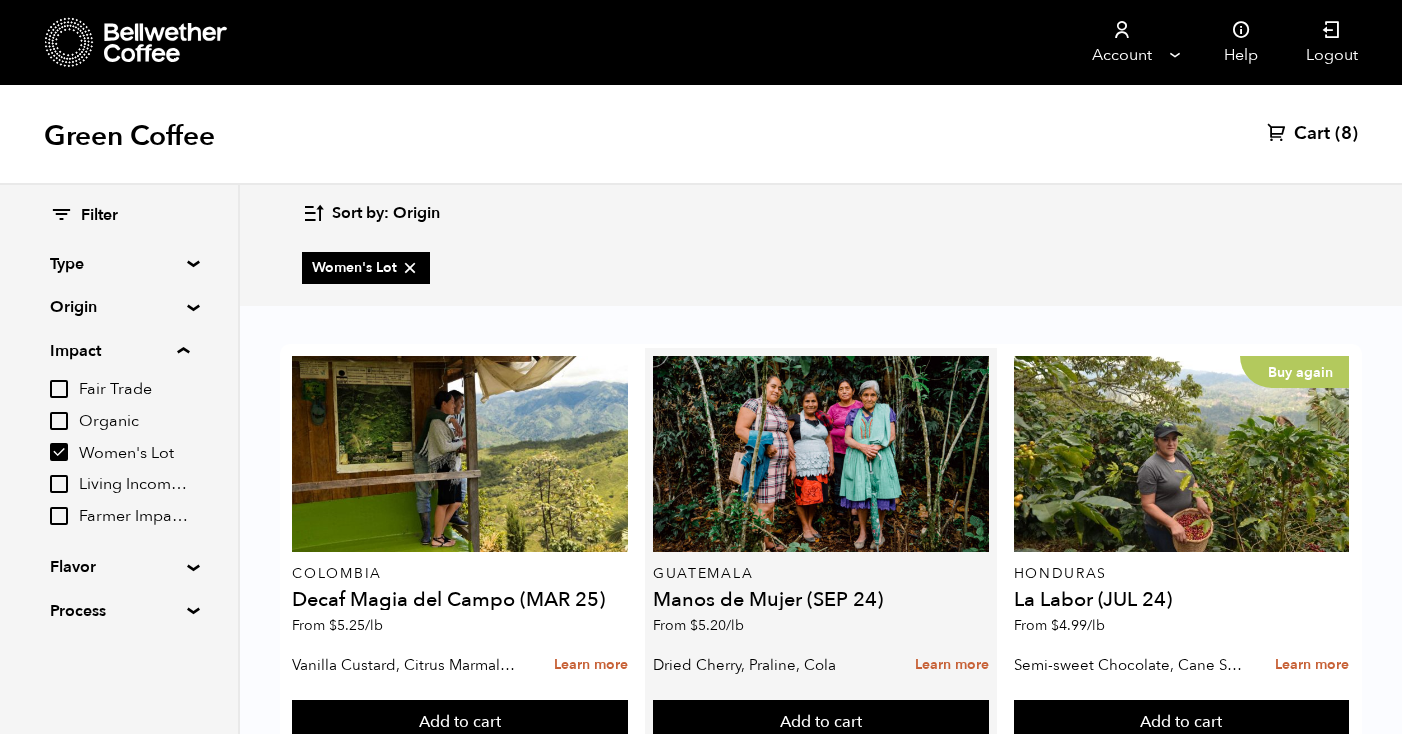scroll, scrollTop: 437, scrollLeft: 0, axis: vertical 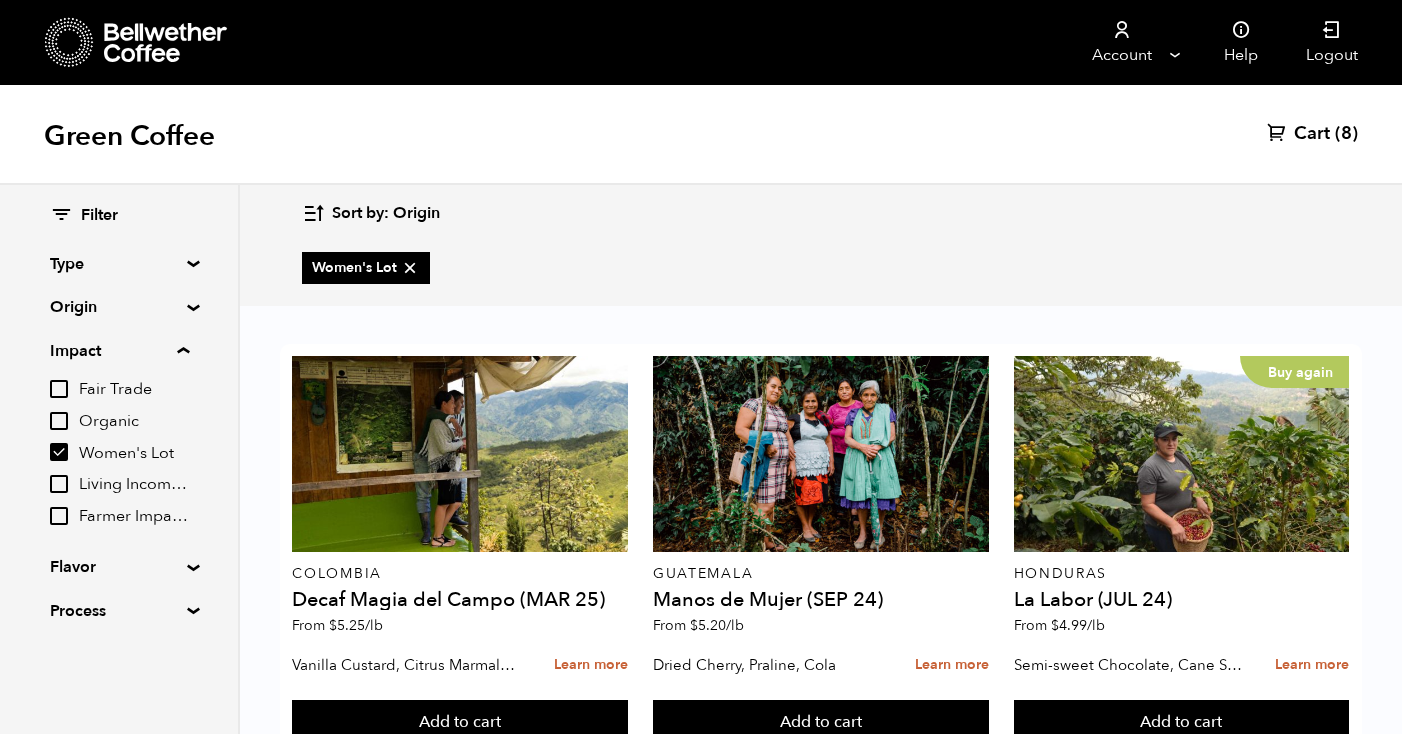 click on "Living Income Pricing" at bounding box center [59, 484] 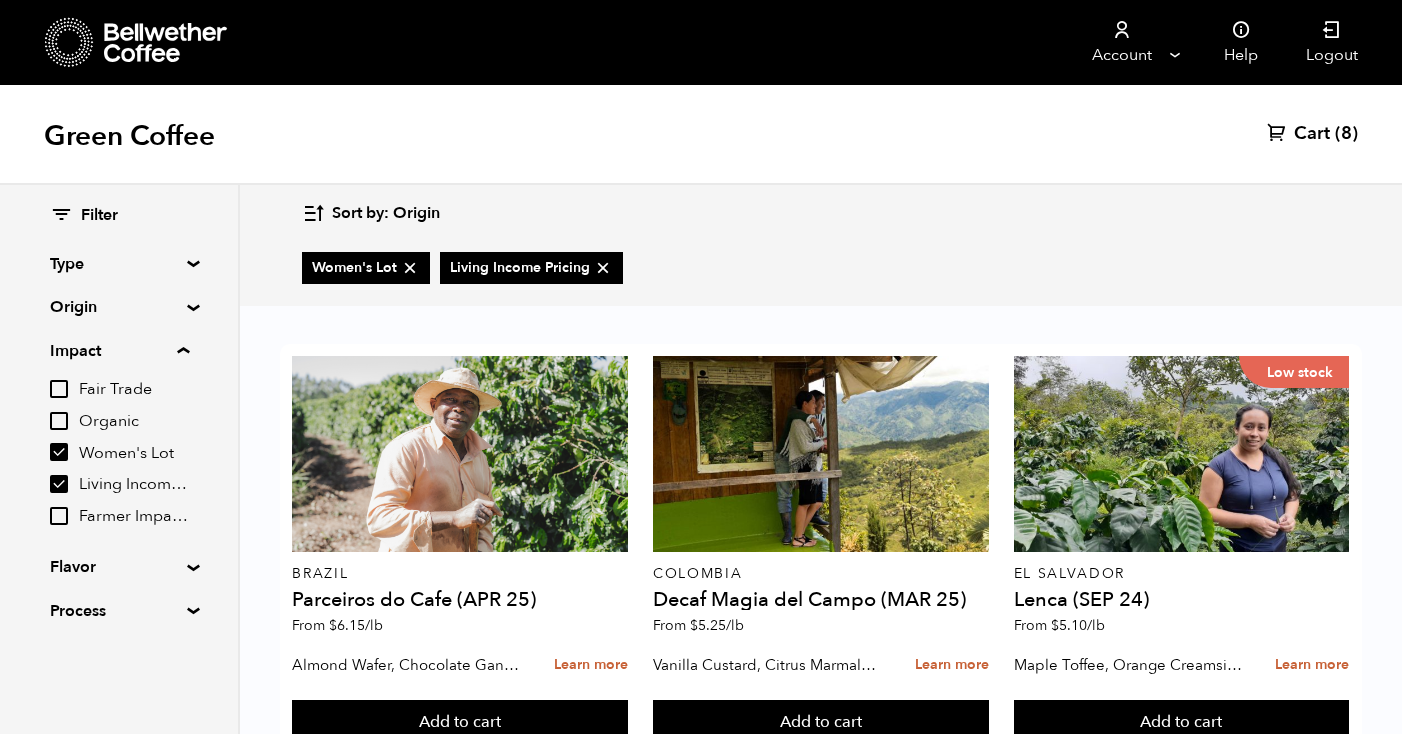 scroll, scrollTop: 498, scrollLeft: 0, axis: vertical 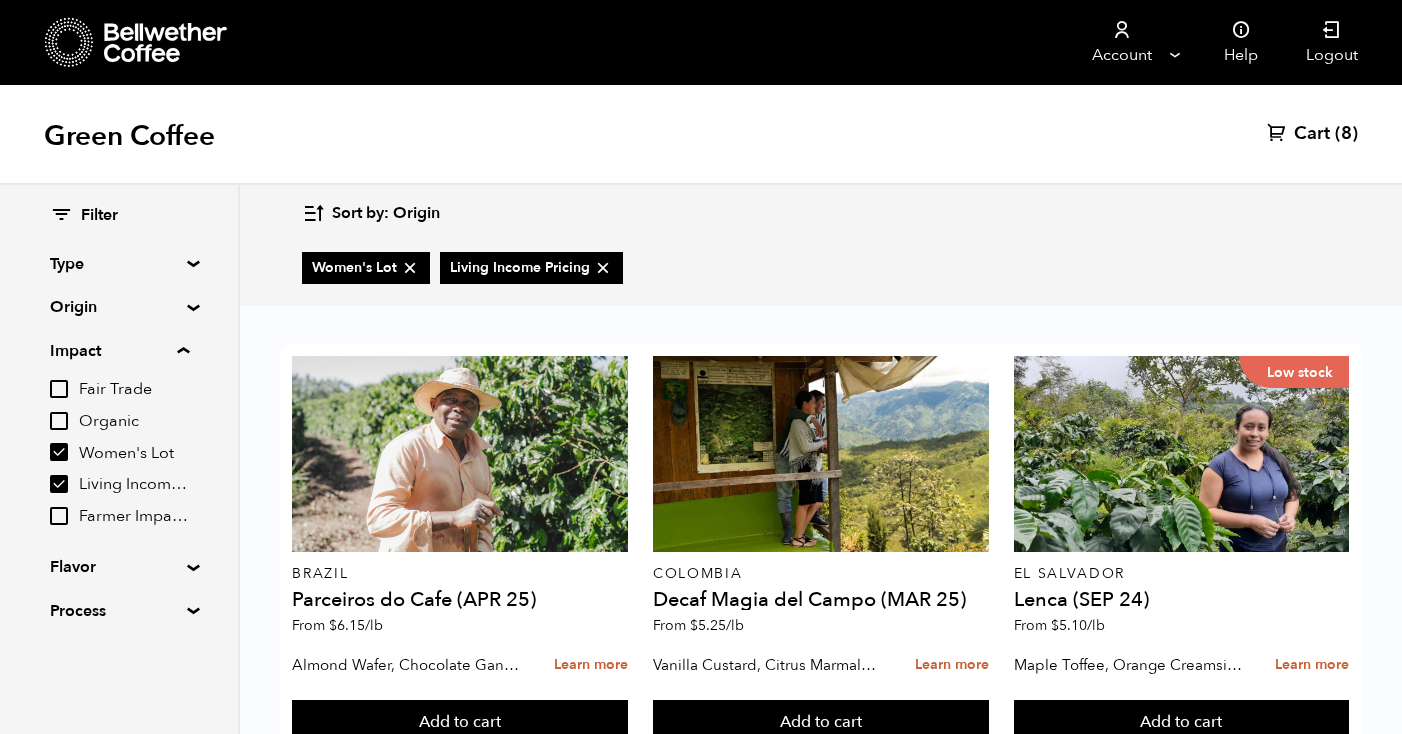 click on "Buy again" at bounding box center [821, 869] 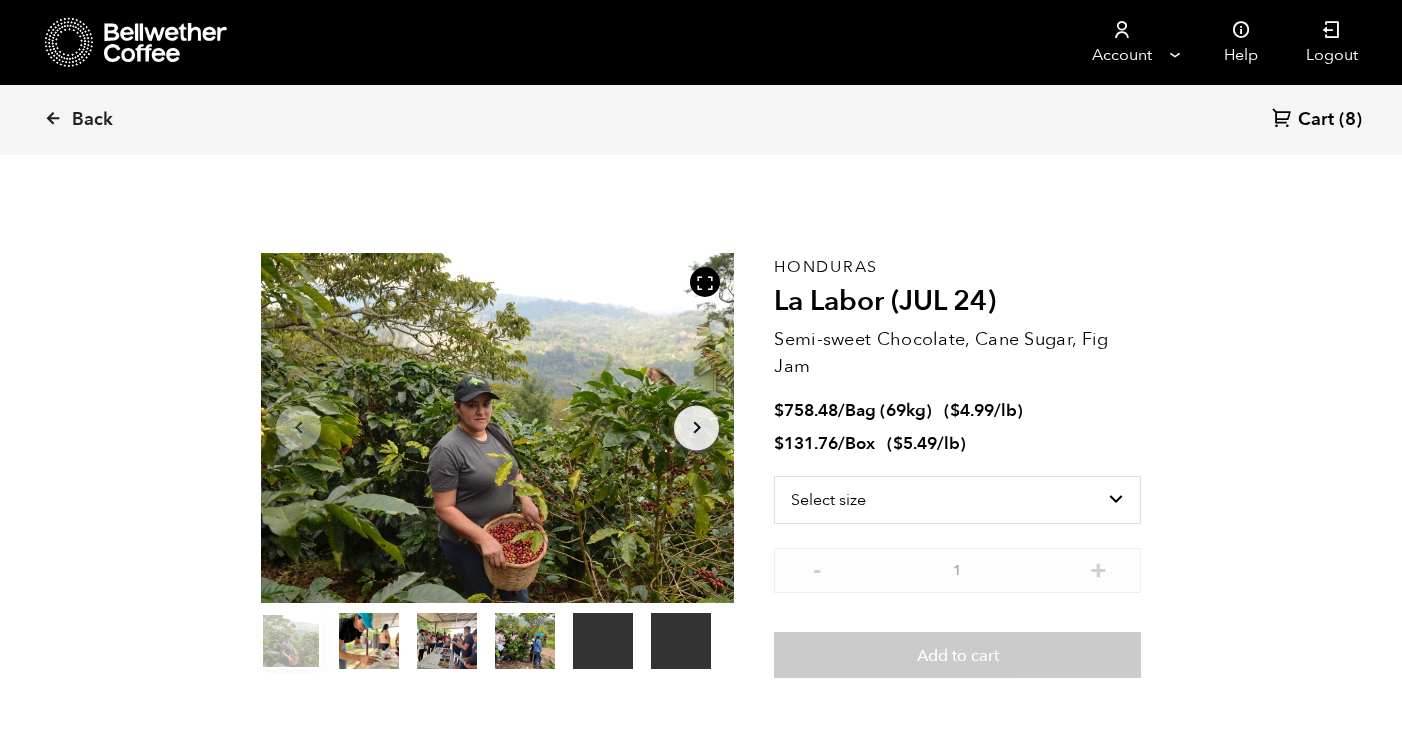 scroll, scrollTop: 0, scrollLeft: 0, axis: both 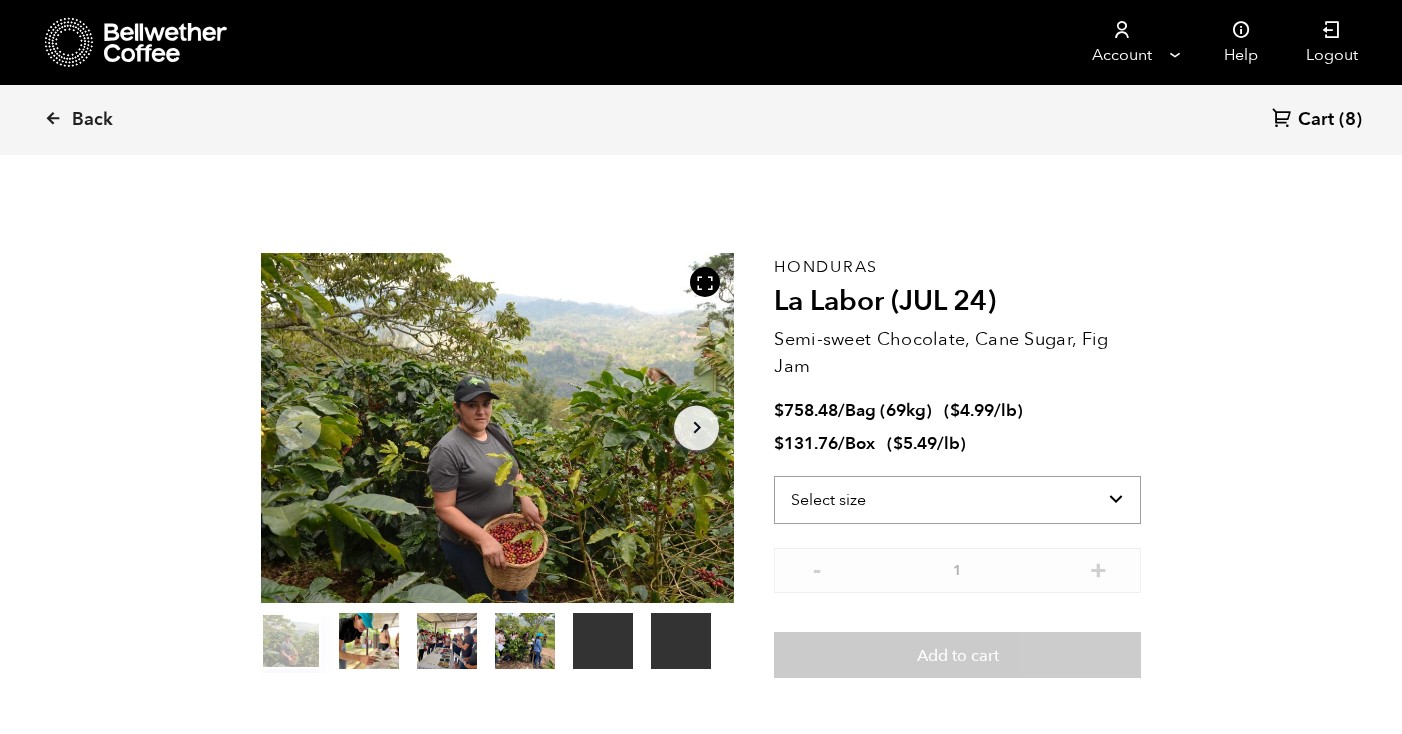 select on "bag-2" 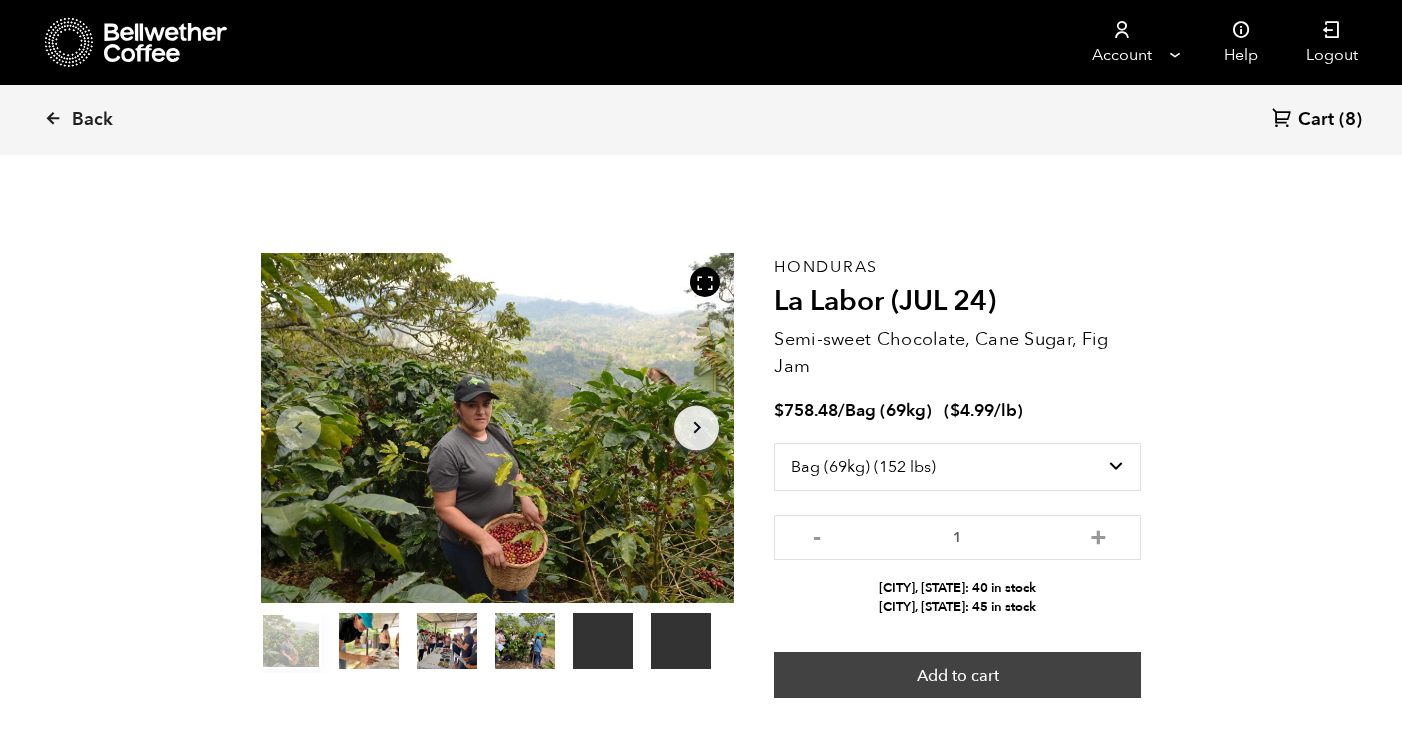 click on "Add to cart" at bounding box center (957, 675) 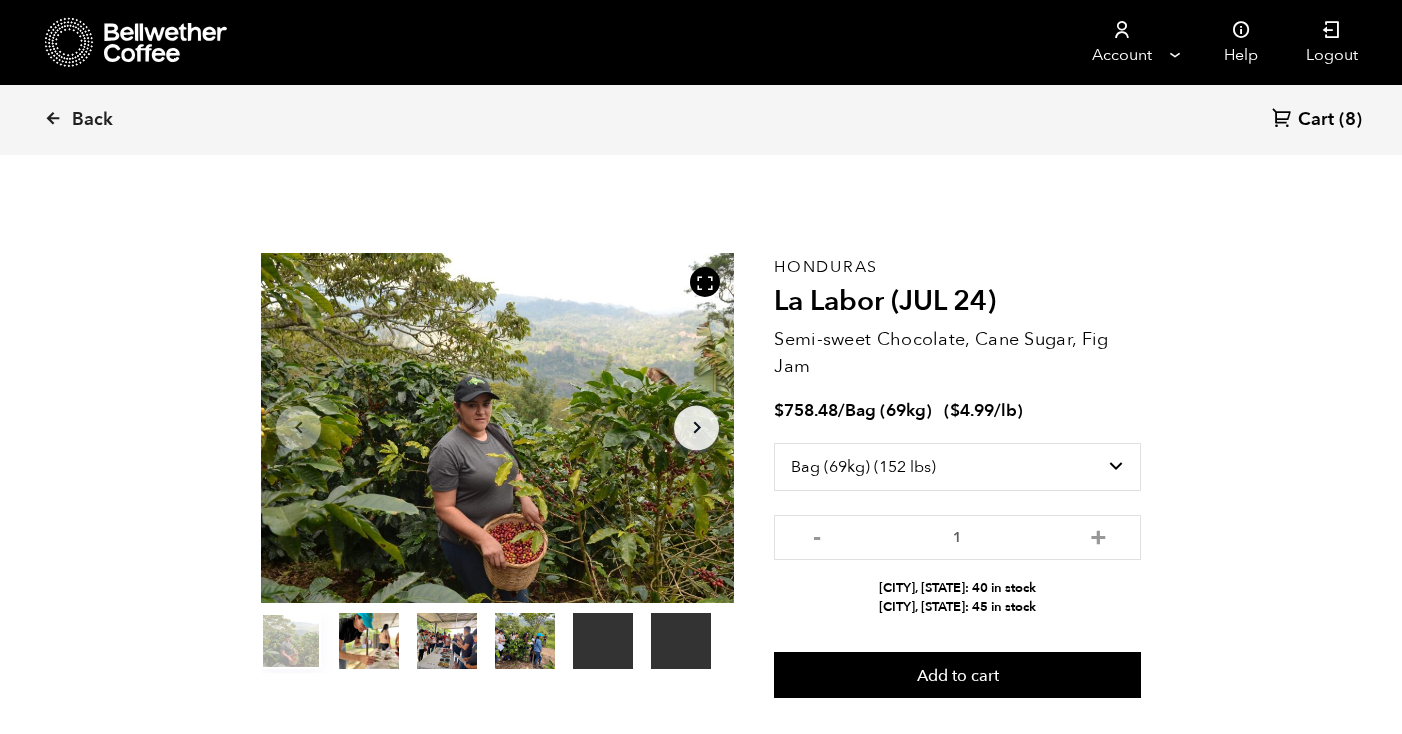 click on "Cart" at bounding box center (1316, 120) 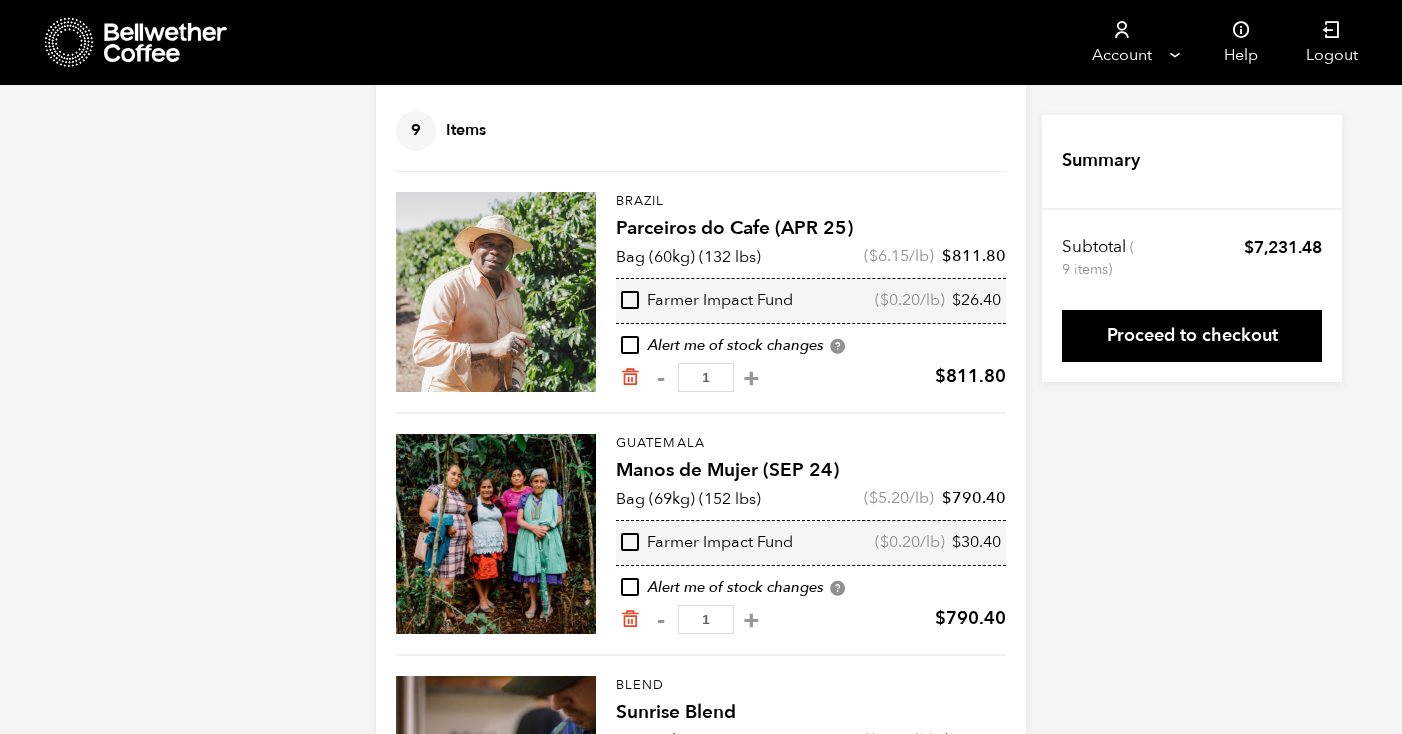 scroll, scrollTop: 117, scrollLeft: 0, axis: vertical 